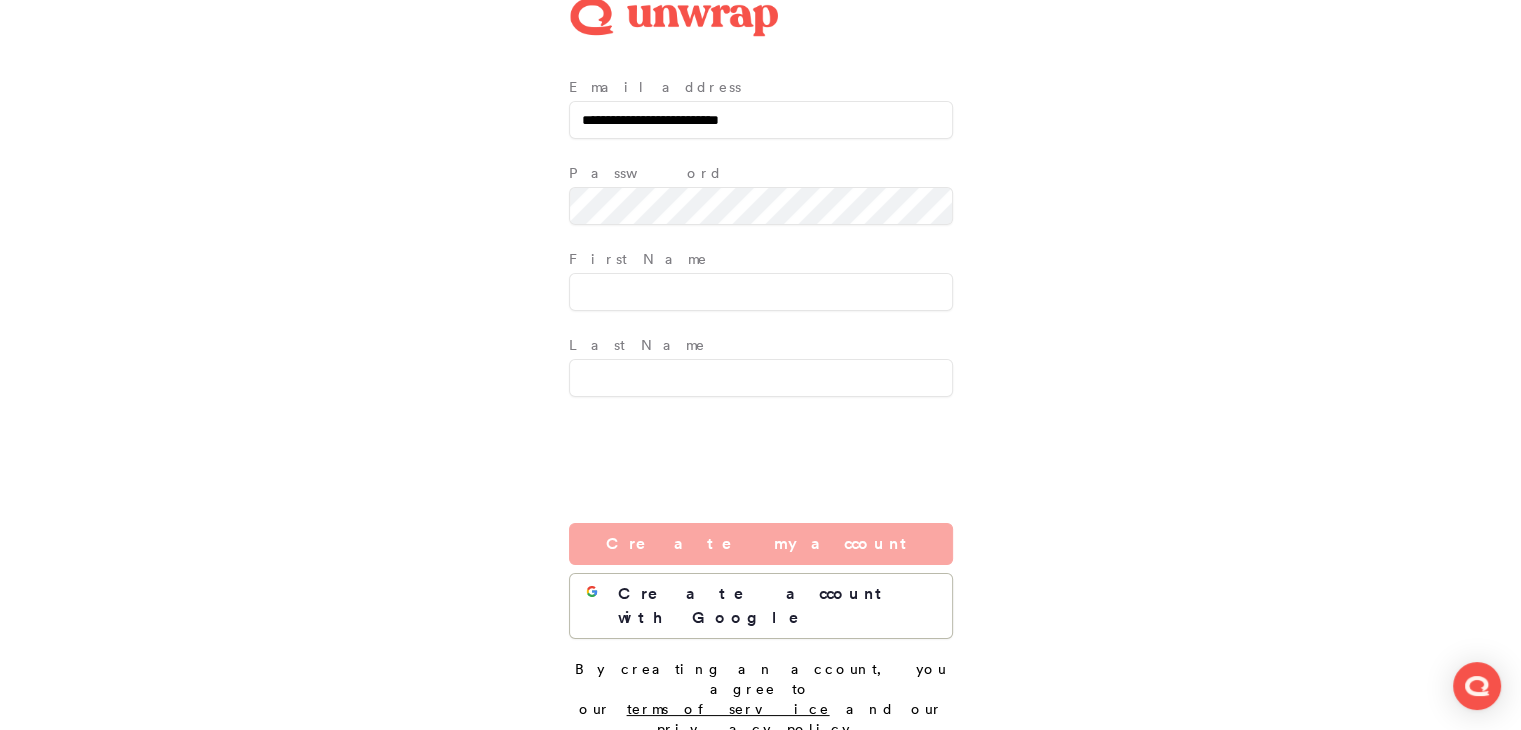 scroll, scrollTop: 0, scrollLeft: 0, axis: both 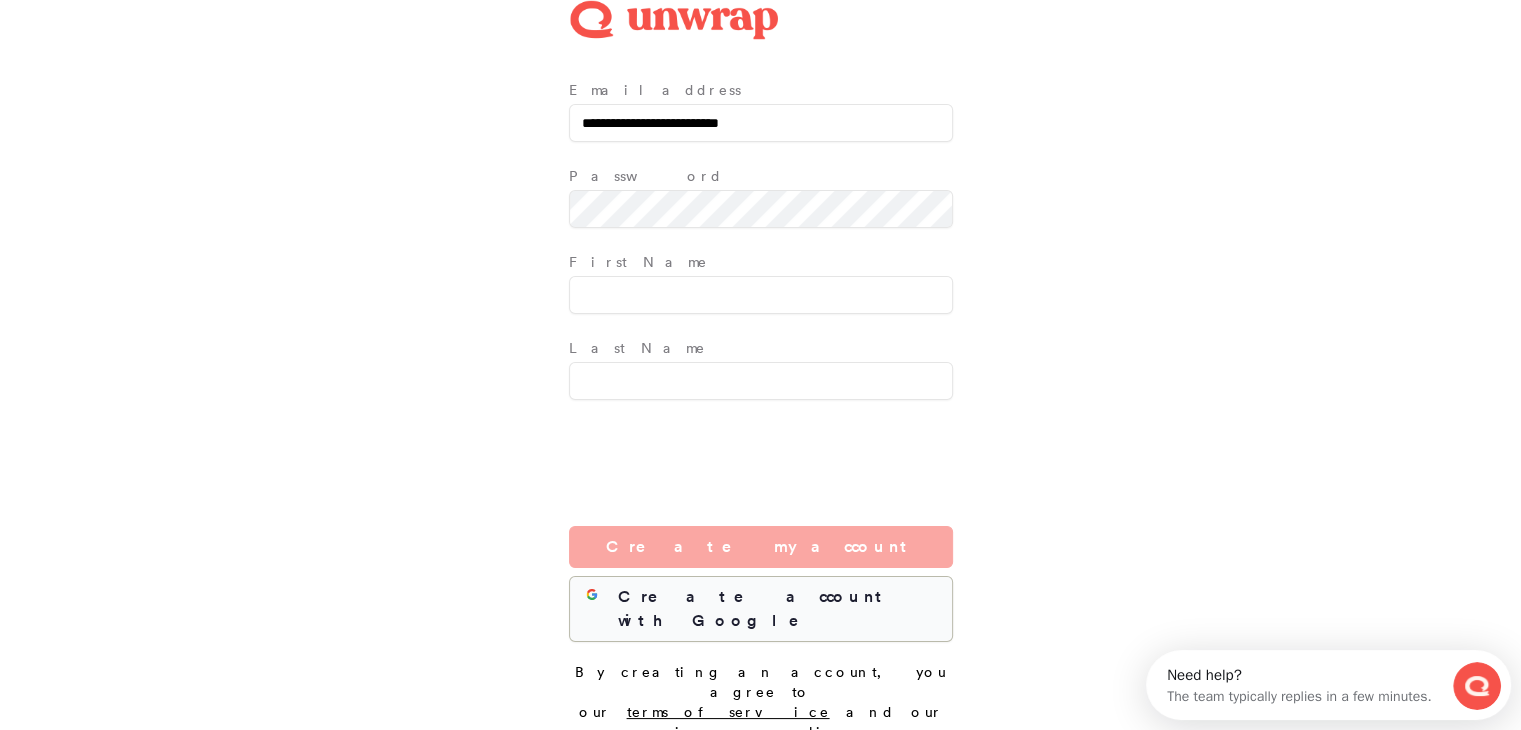 click on "Create account with Google" at bounding box center (776, 609) 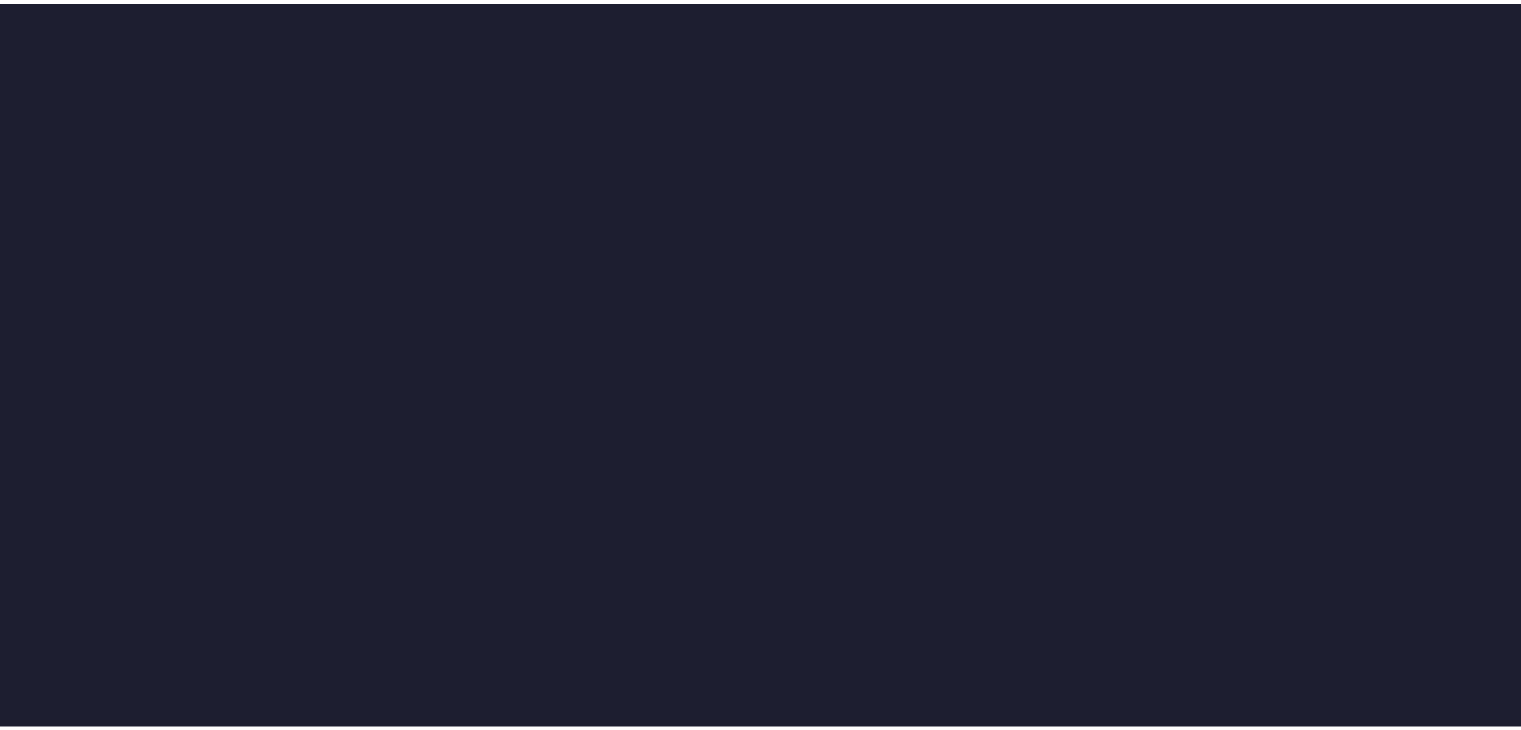 scroll, scrollTop: 0, scrollLeft: 0, axis: both 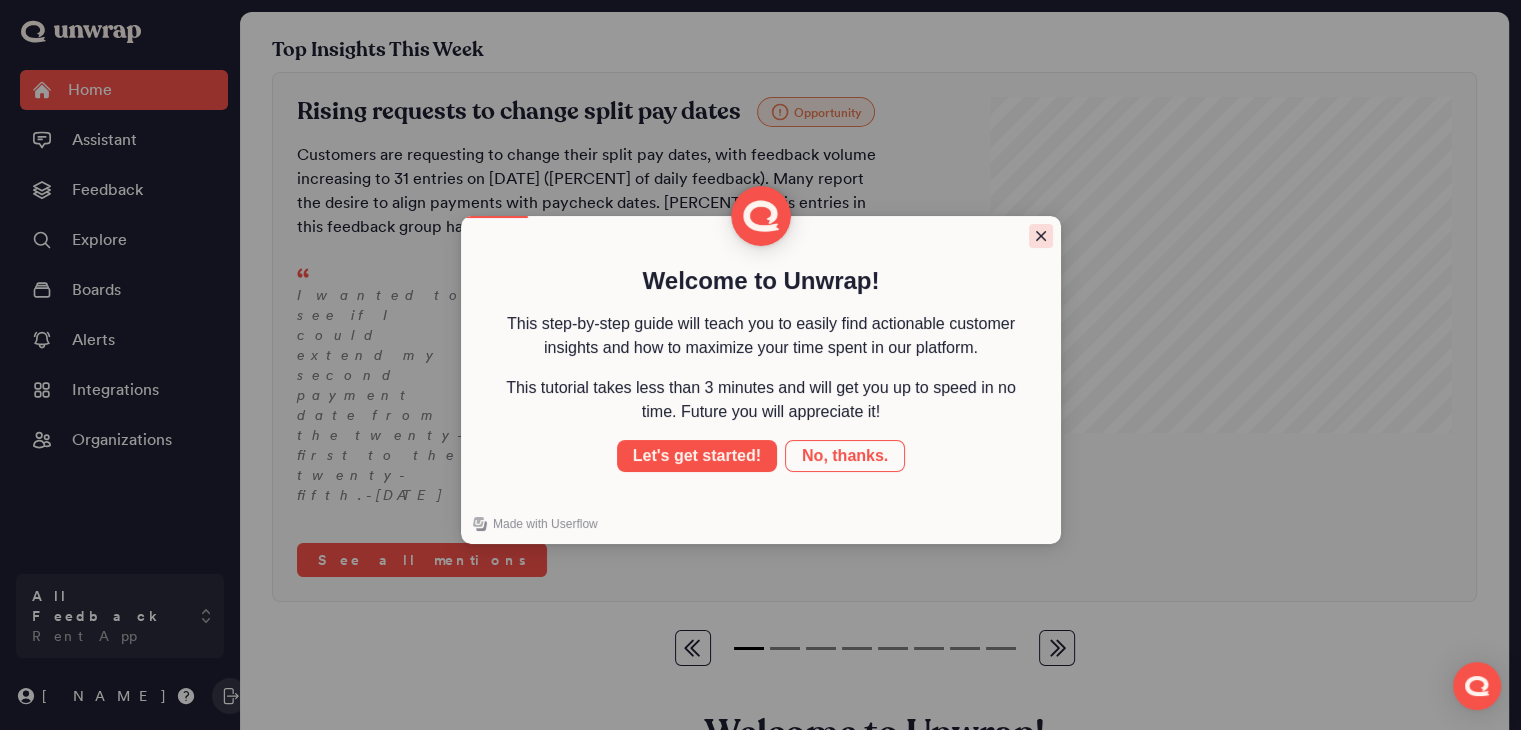 click 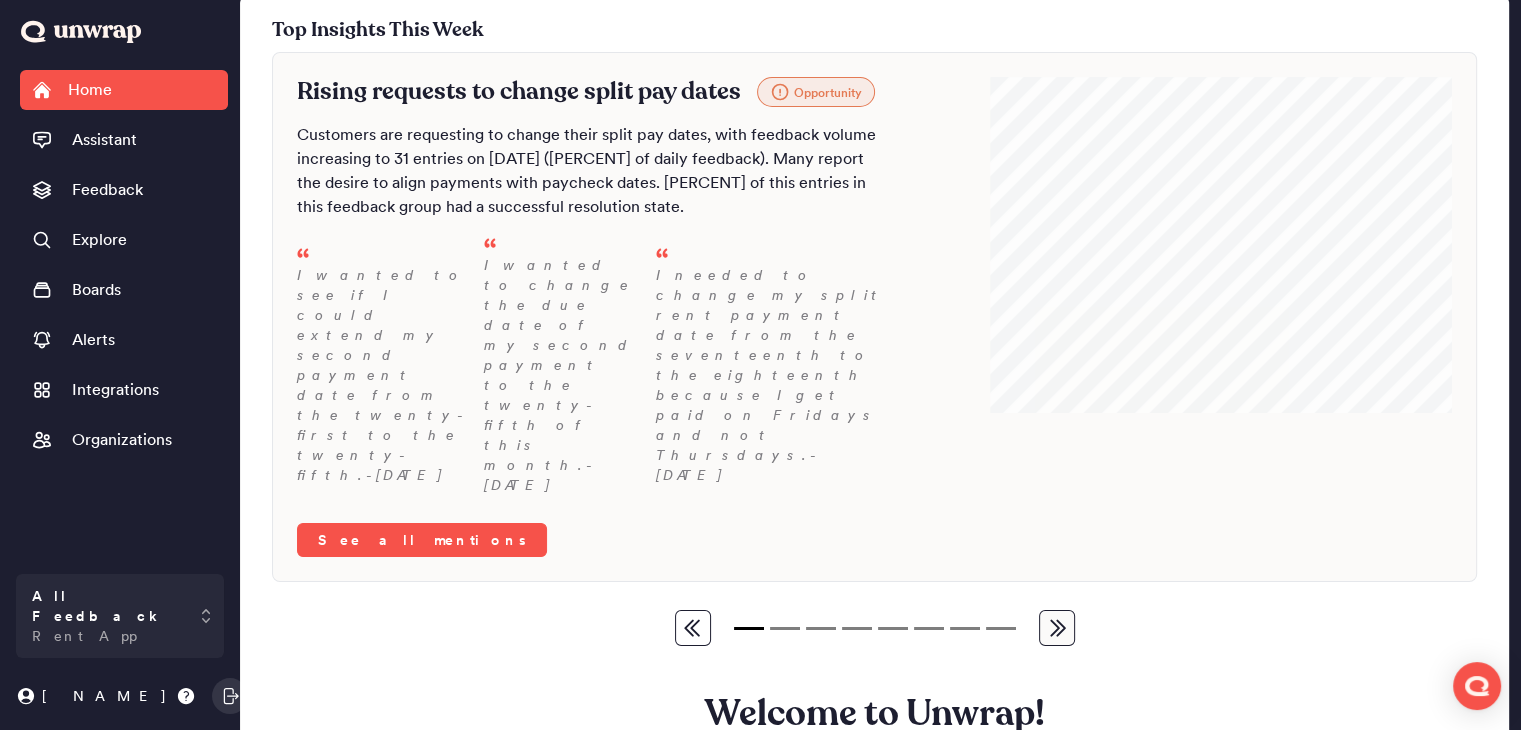 scroll, scrollTop: 0, scrollLeft: 0, axis: both 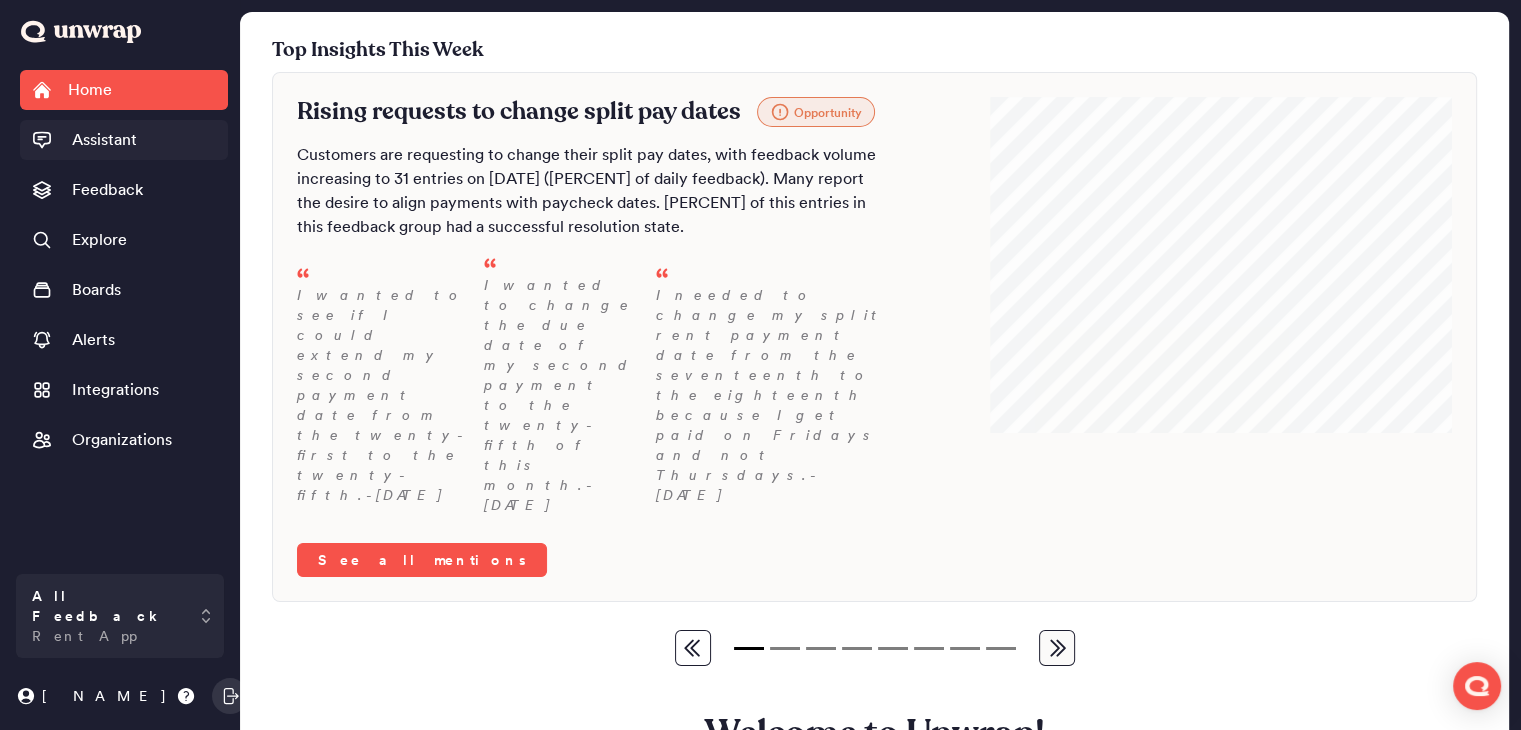 click on "Assistant" at bounding box center (104, 140) 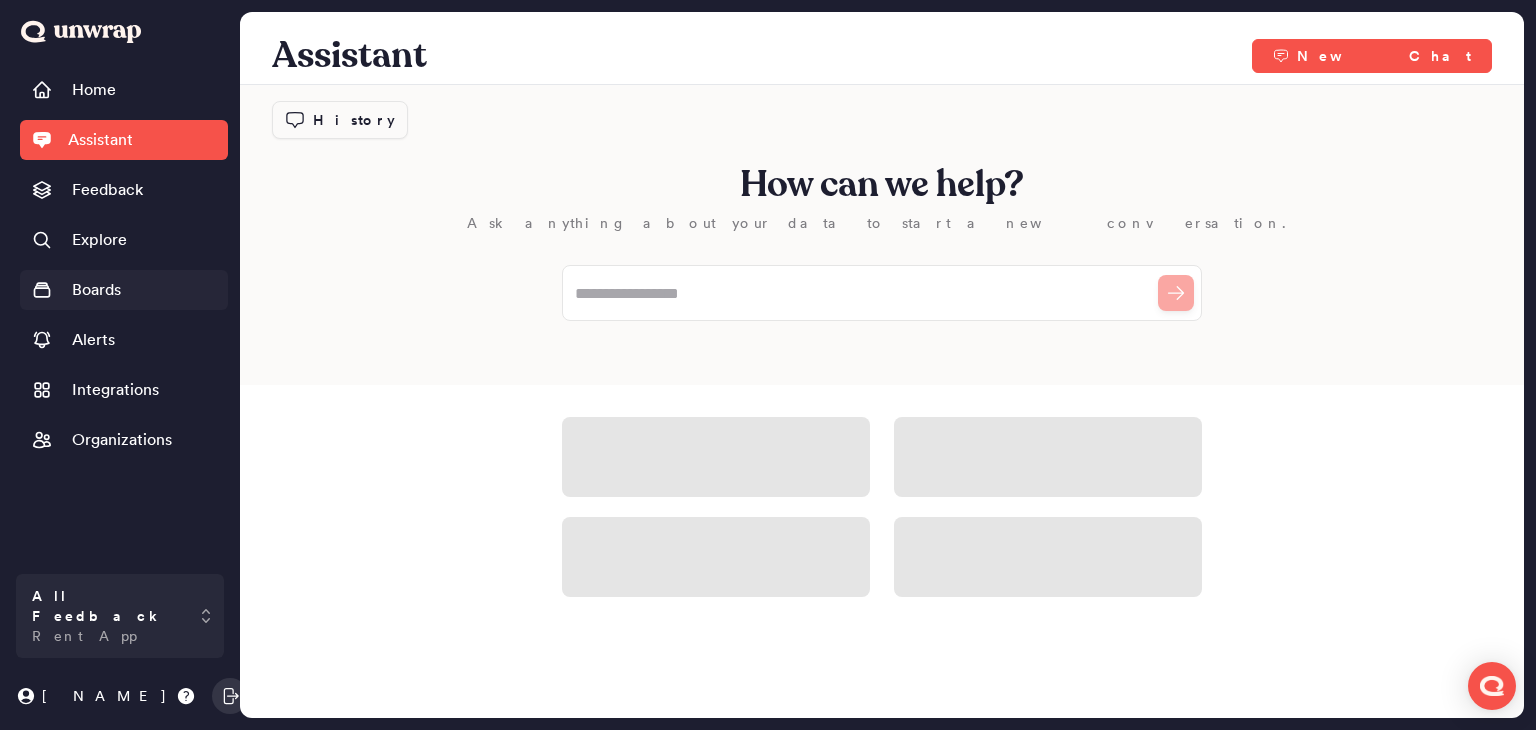 click on "Boards" at bounding box center (96, 290) 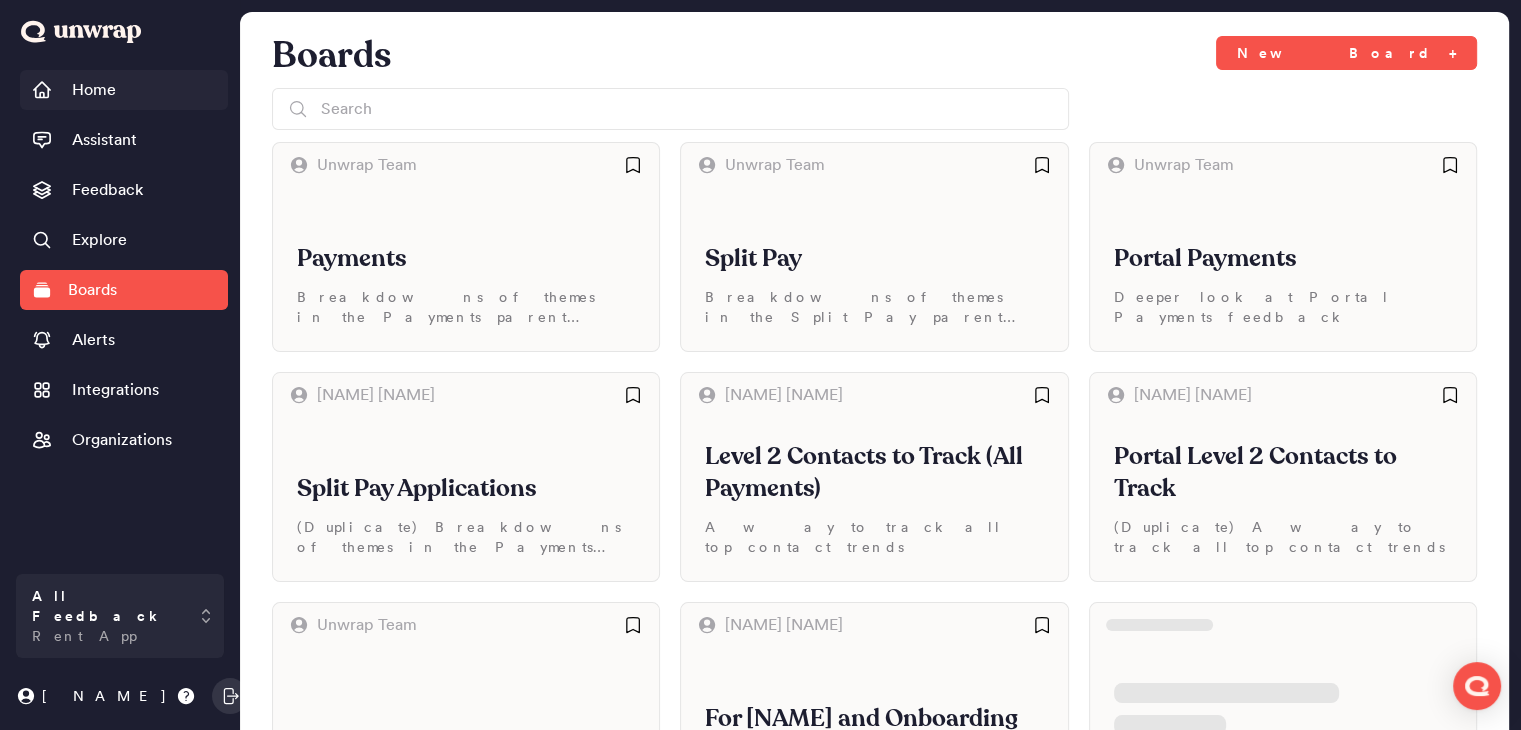 click on "Home" at bounding box center (94, 90) 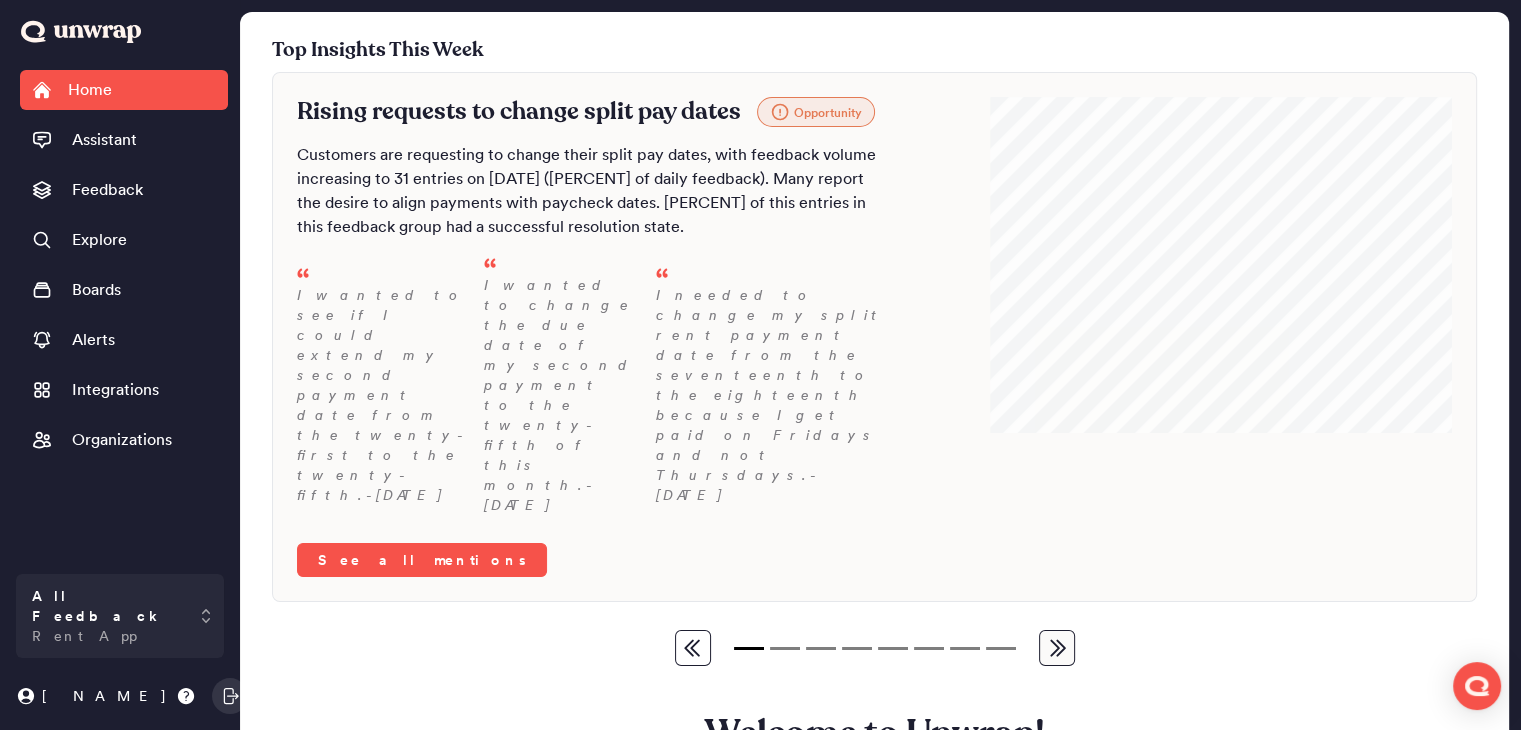 scroll, scrollTop: 0, scrollLeft: 0, axis: both 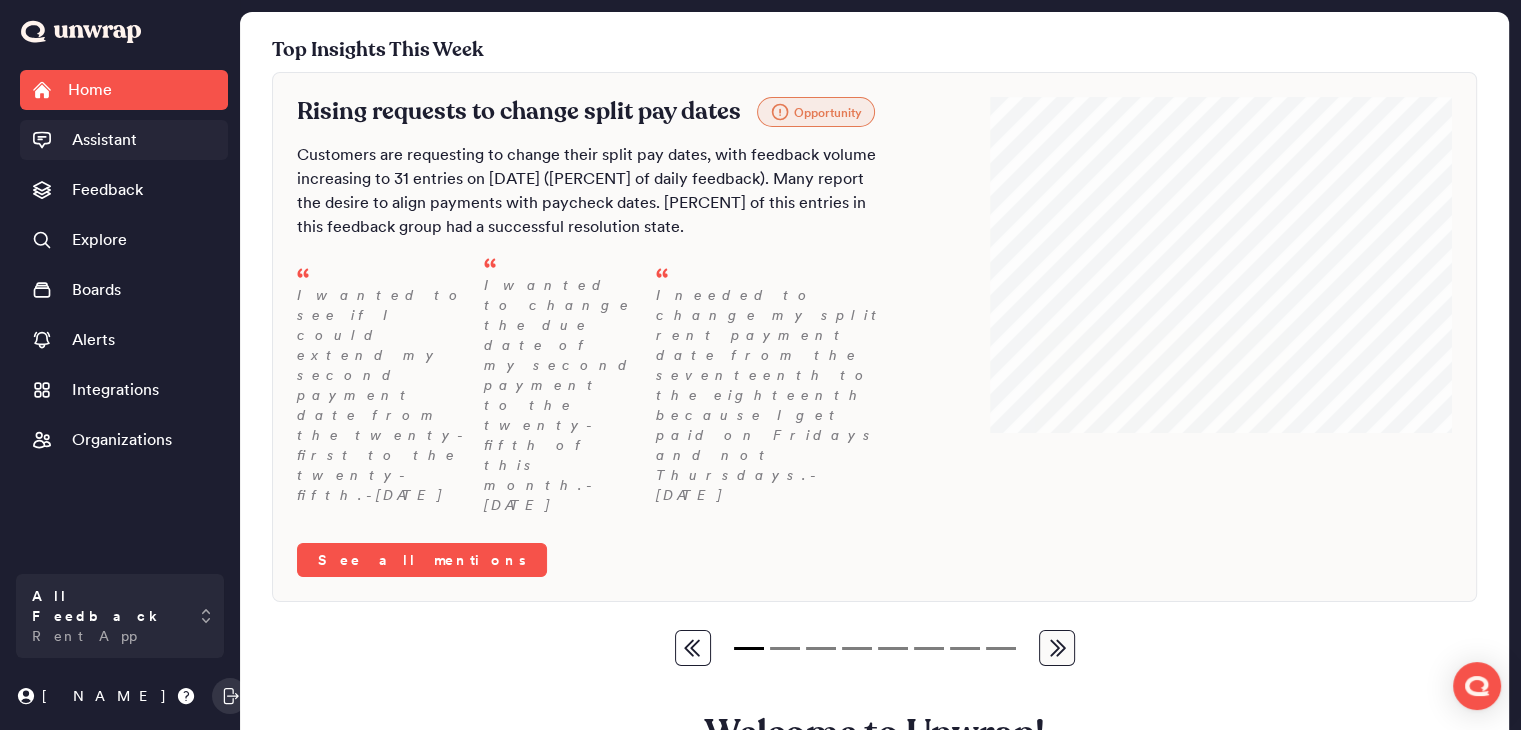 click on "Assistant" at bounding box center (104, 140) 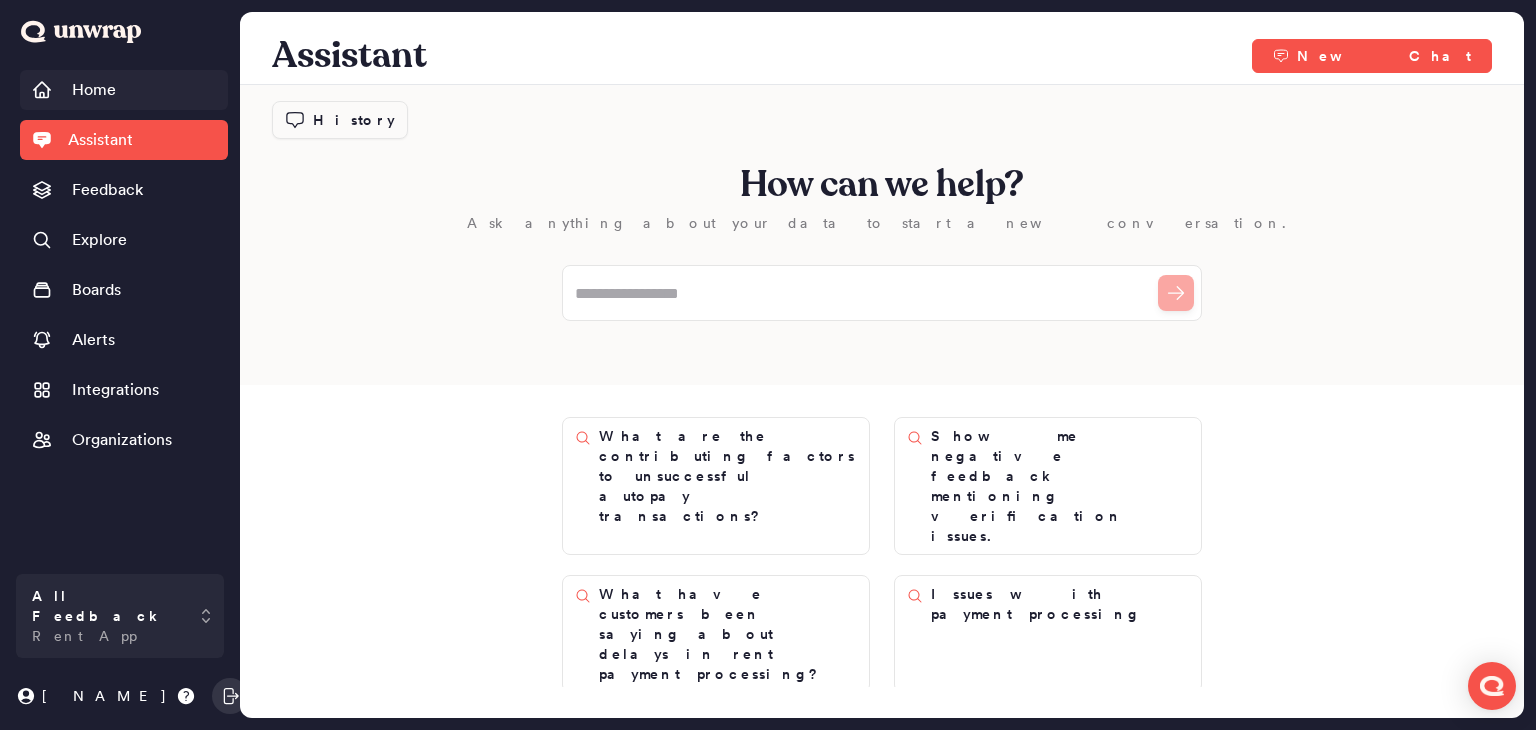 click on "Home" at bounding box center [94, 90] 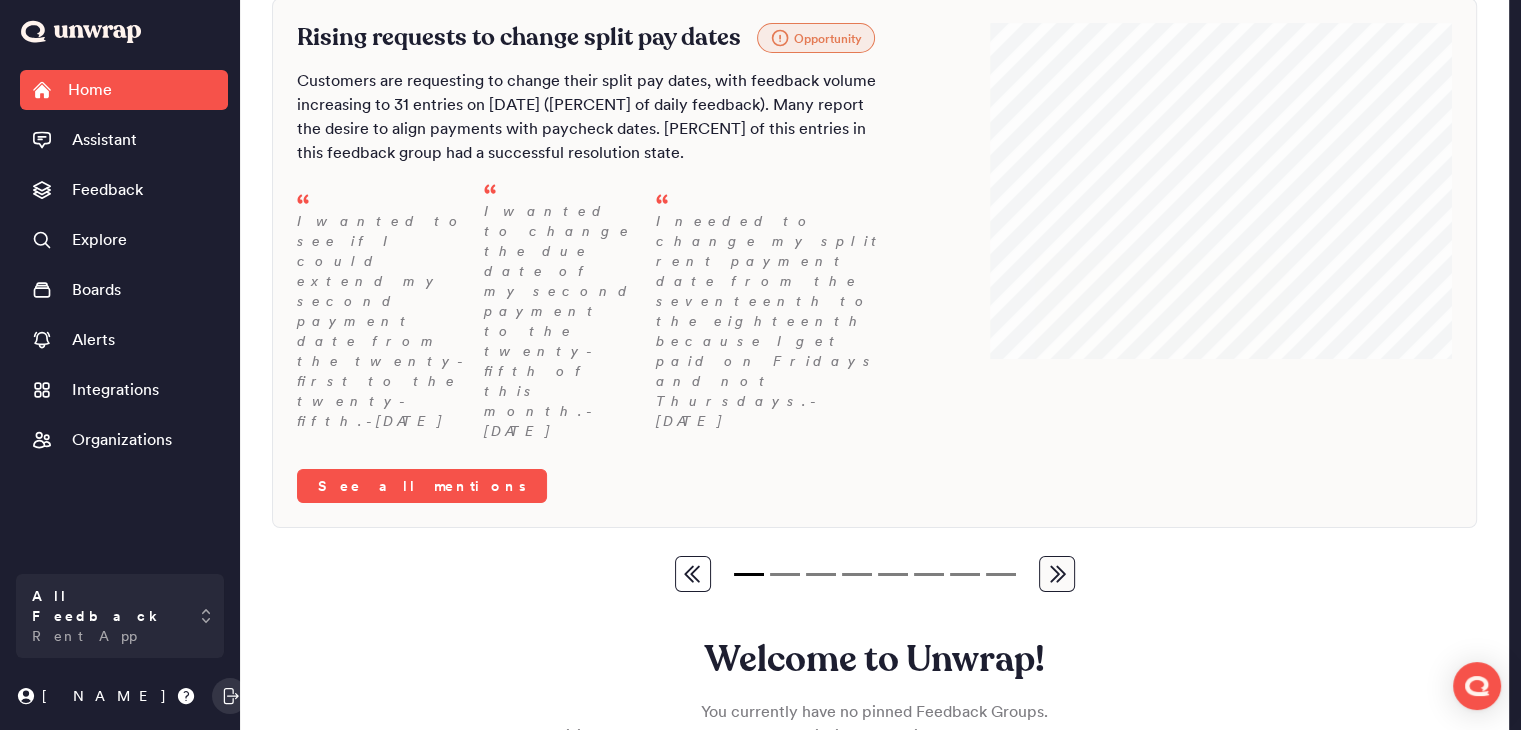 scroll, scrollTop: 175, scrollLeft: 0, axis: vertical 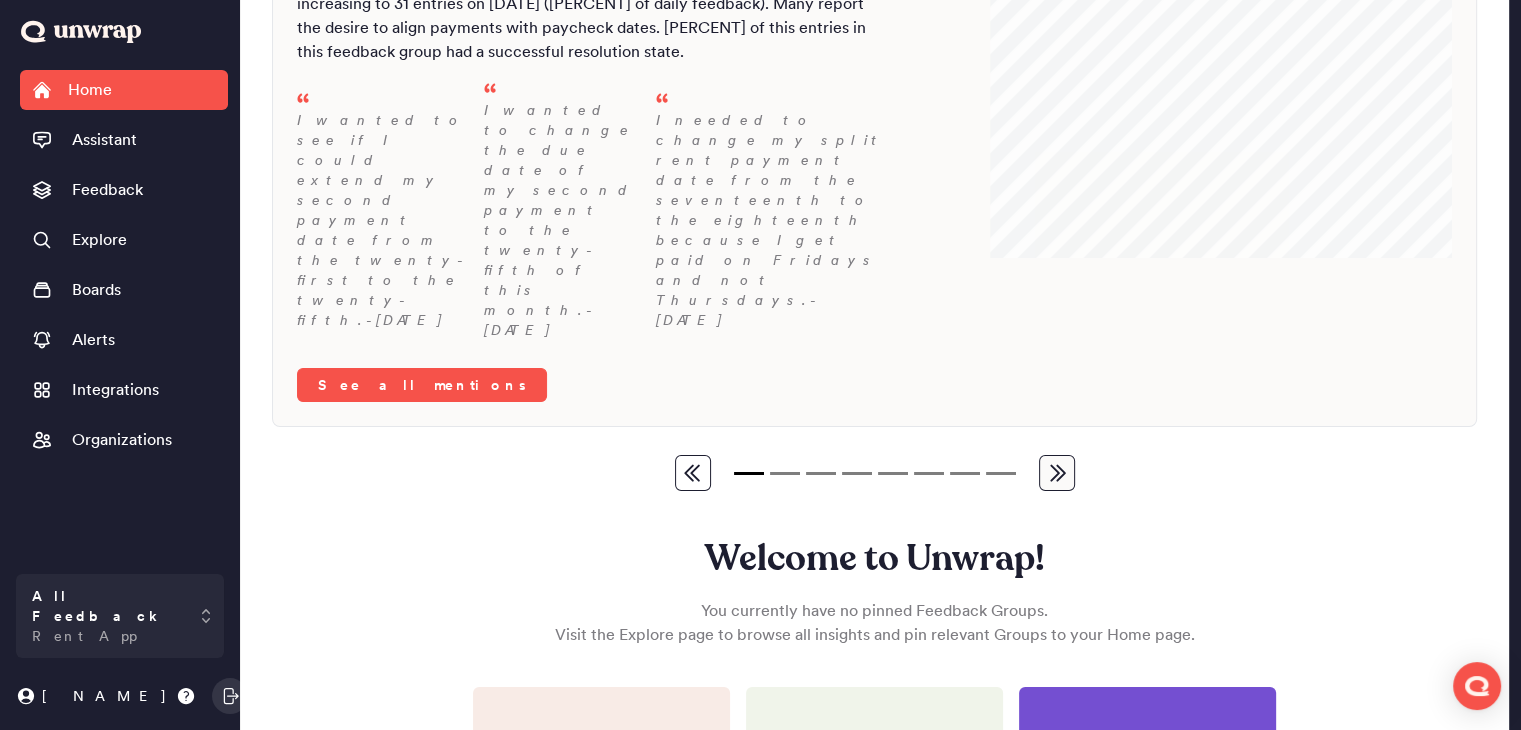 click on "Review  Boards" at bounding box center (1147, 767) 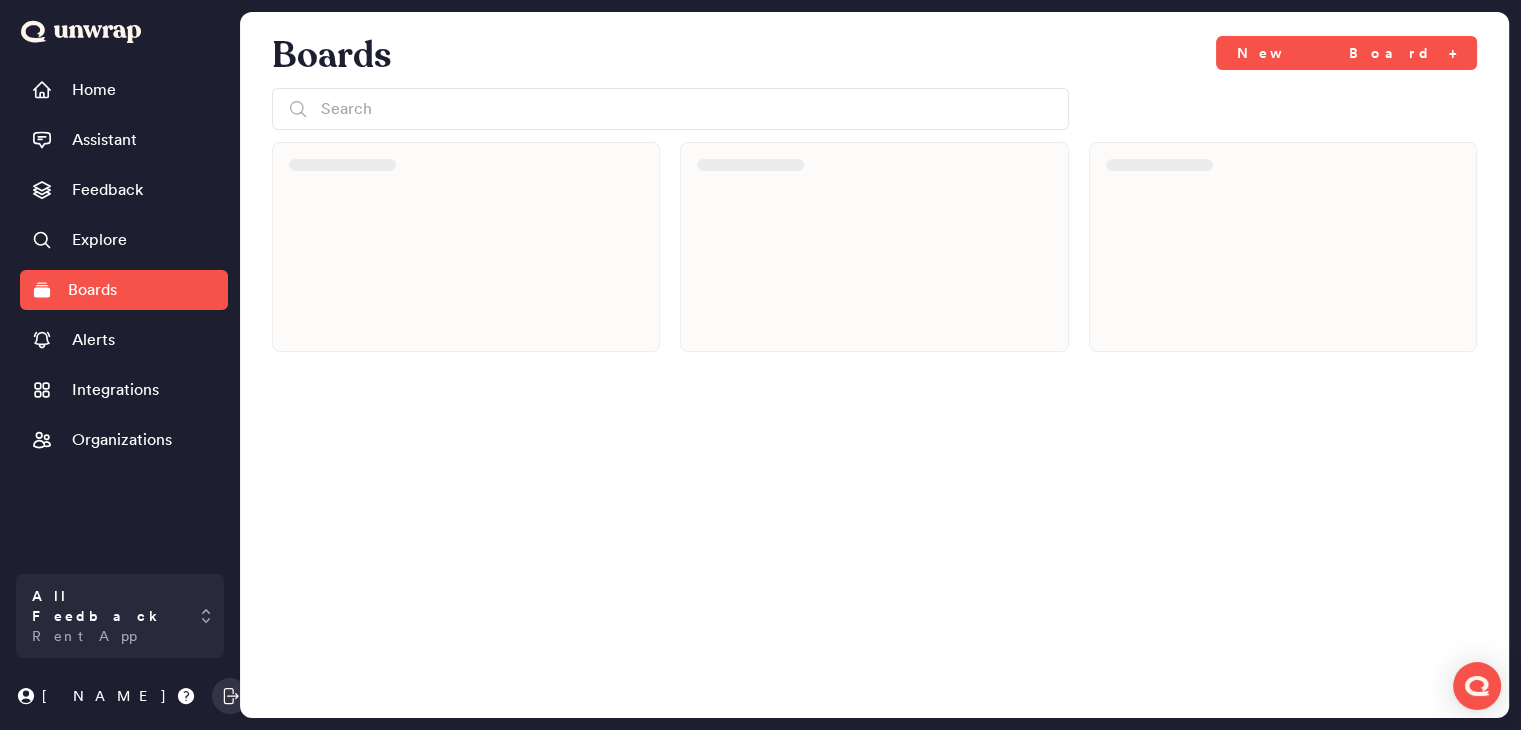 scroll, scrollTop: 0, scrollLeft: 0, axis: both 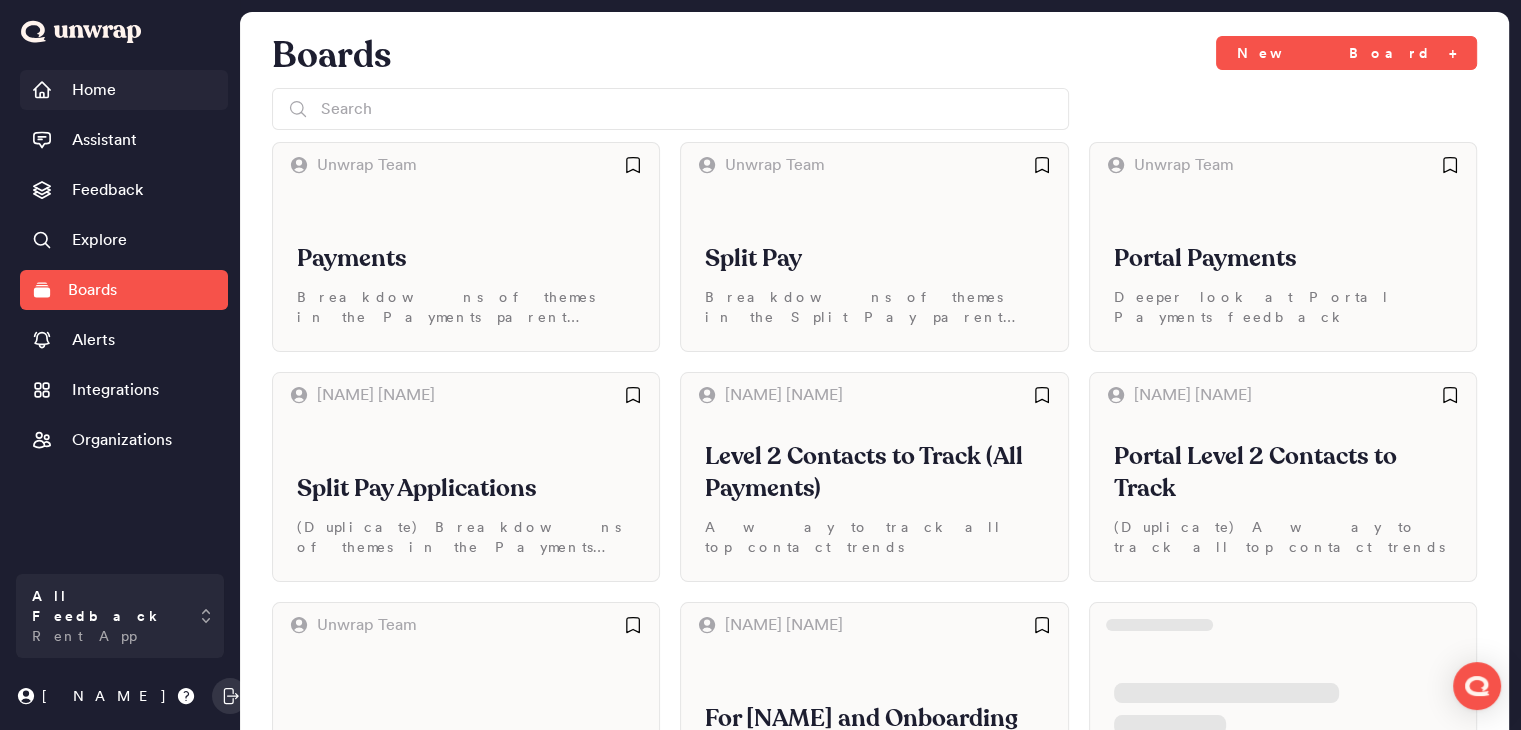 click on "Home" at bounding box center [94, 90] 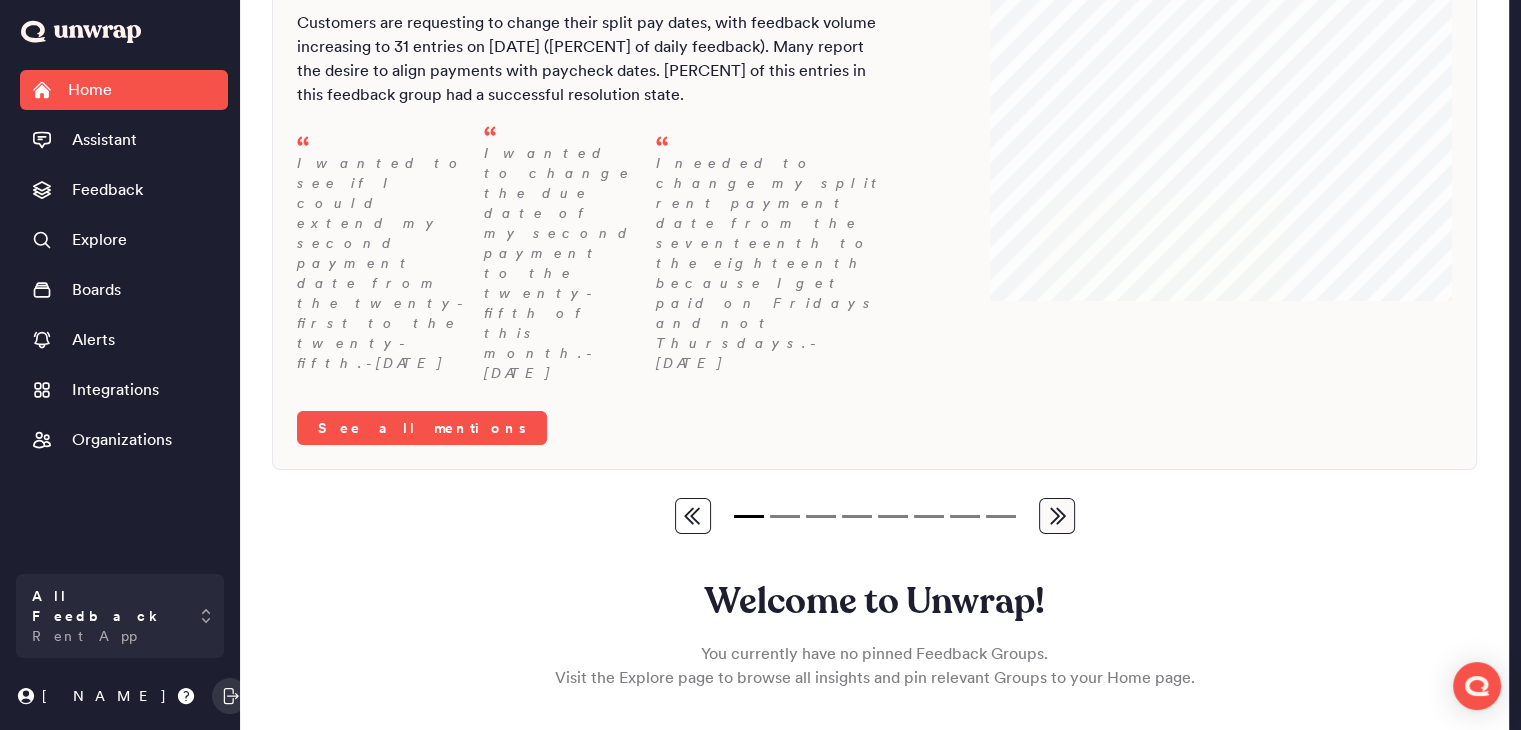 scroll, scrollTop: 175, scrollLeft: 0, axis: vertical 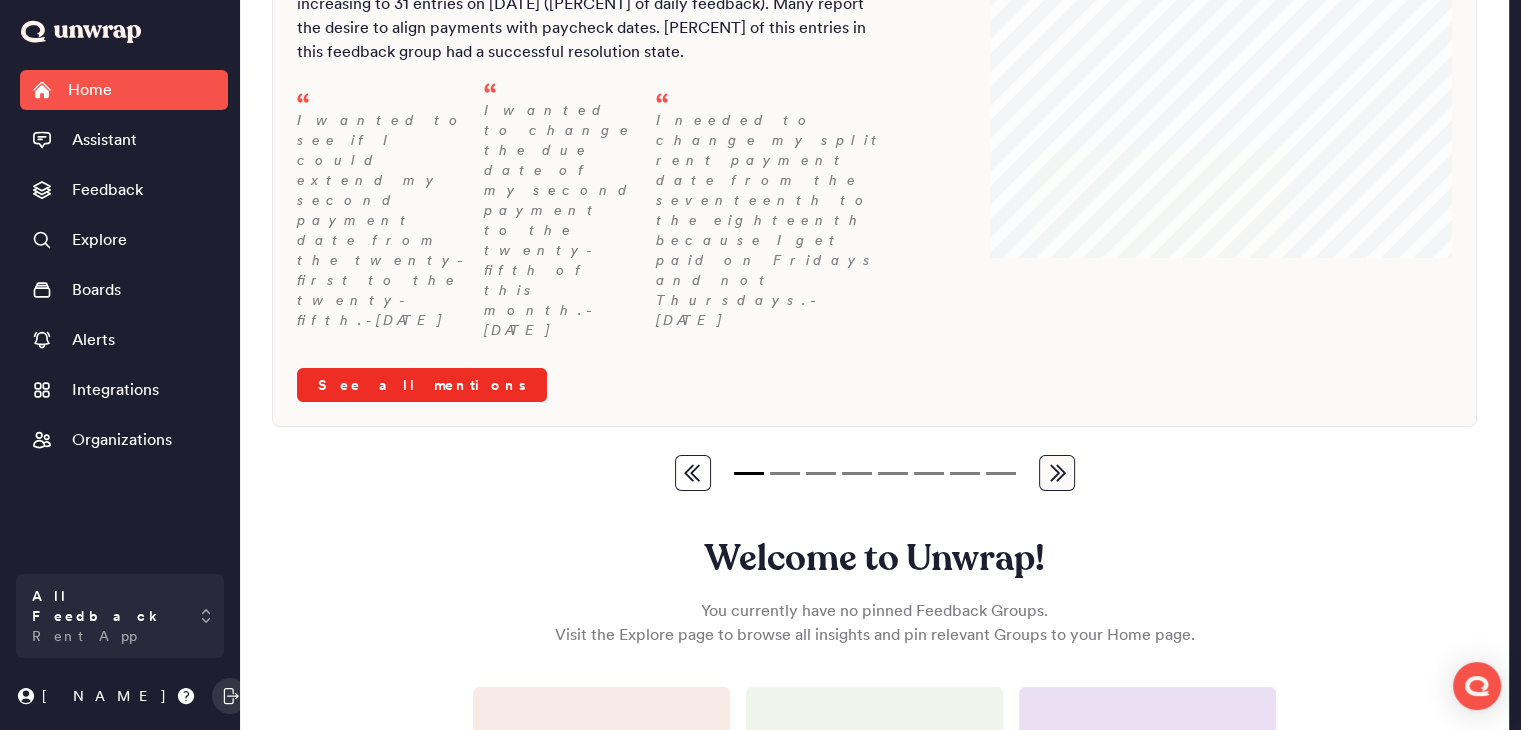 click on "See all mentions" at bounding box center [422, 385] 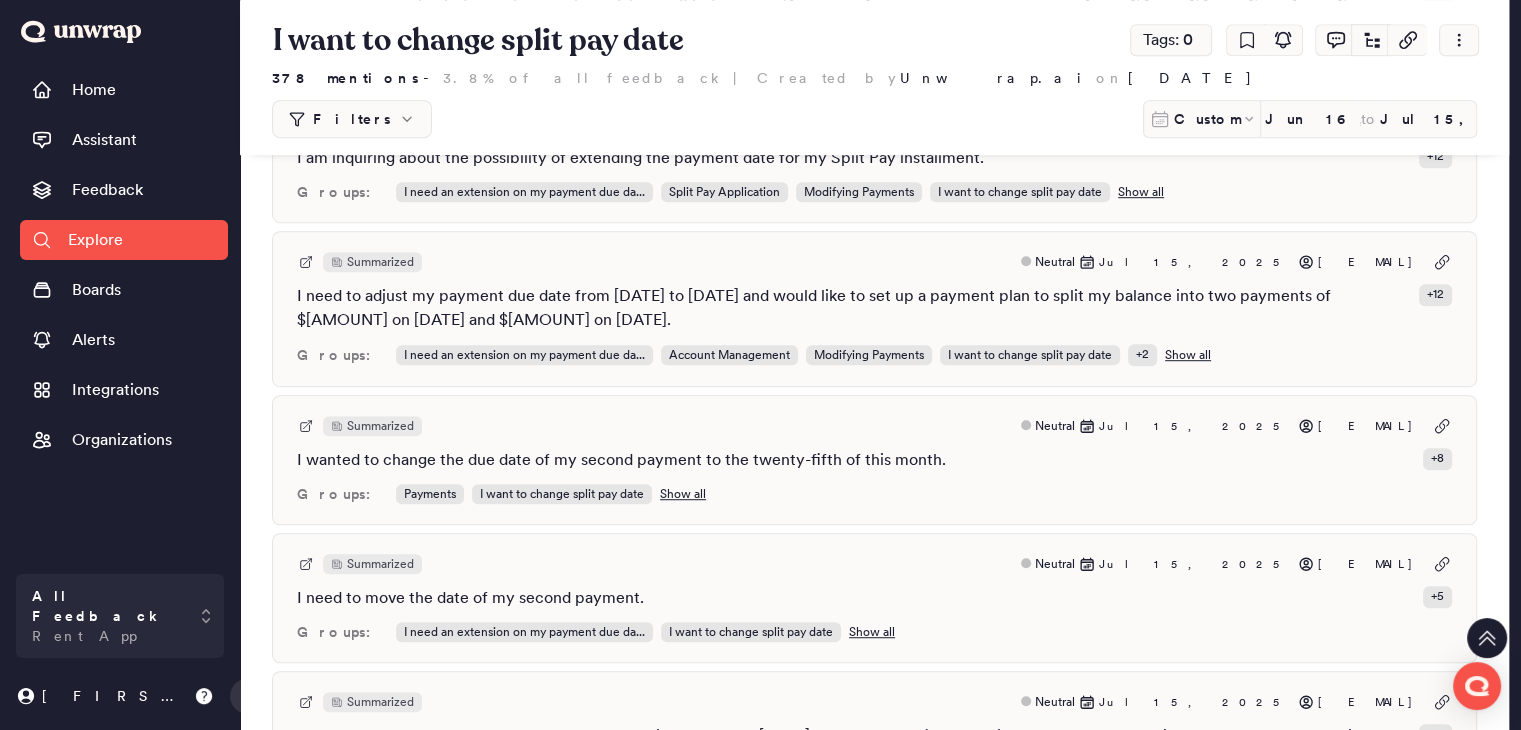 scroll, scrollTop: 800, scrollLeft: 0, axis: vertical 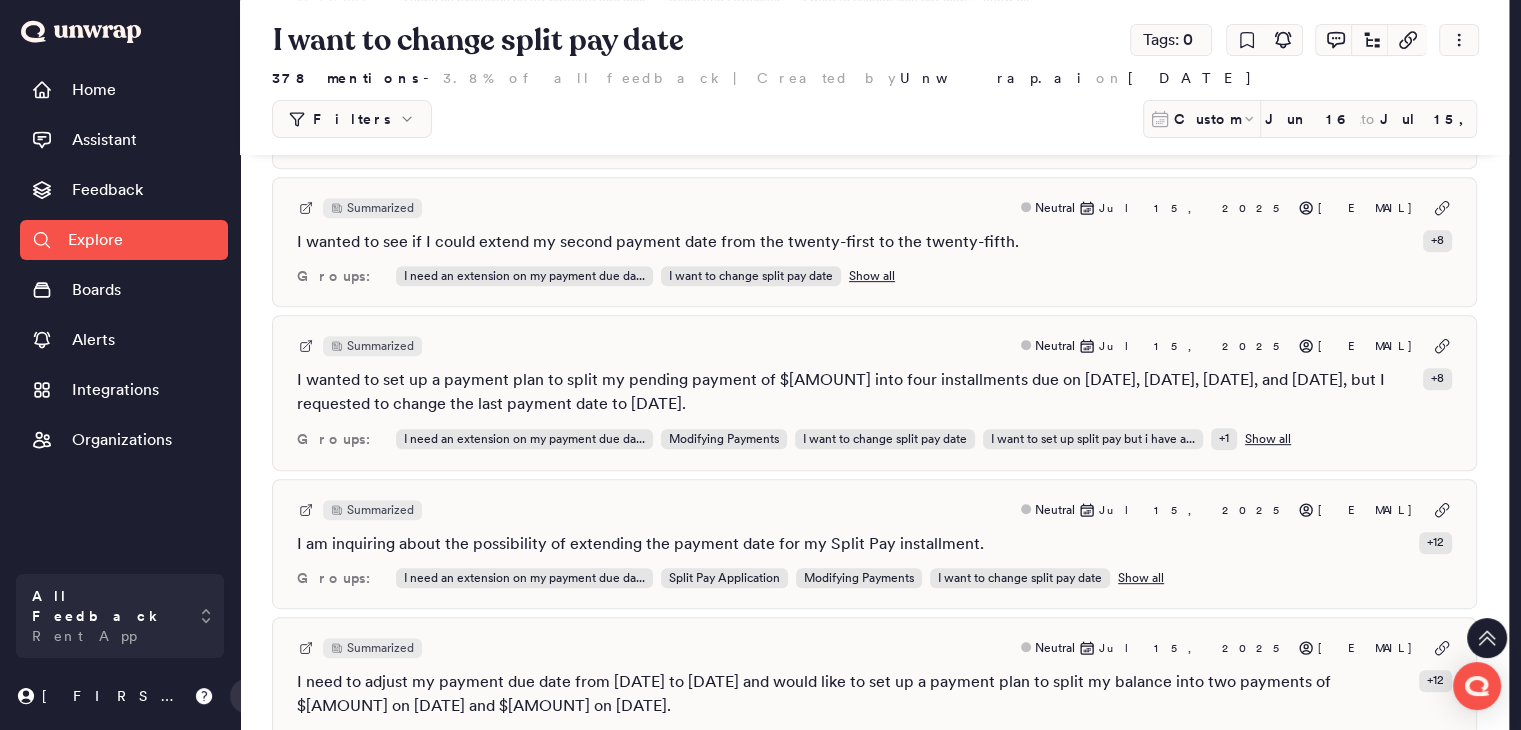 click on "Explore" at bounding box center (95, 240) 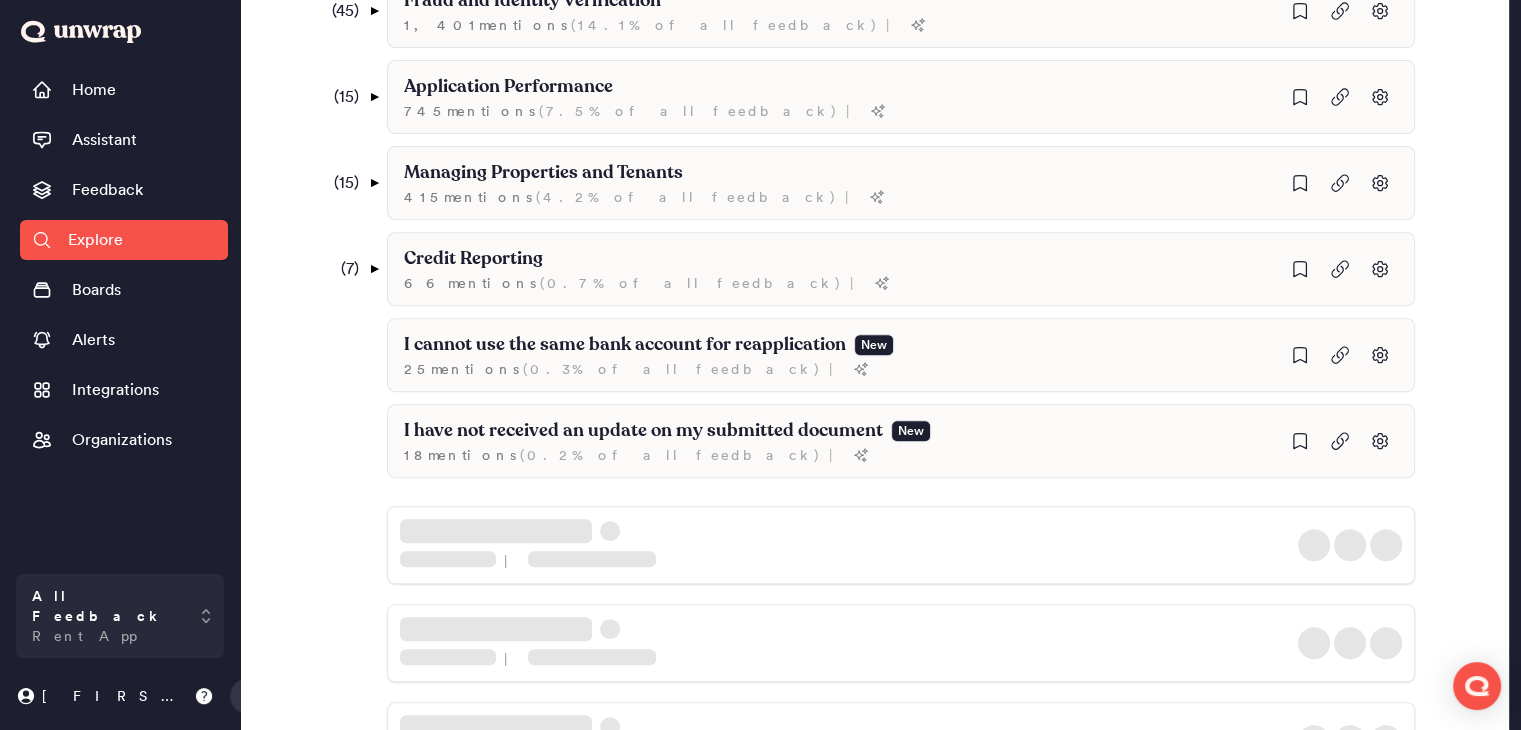 scroll, scrollTop: 229, scrollLeft: 0, axis: vertical 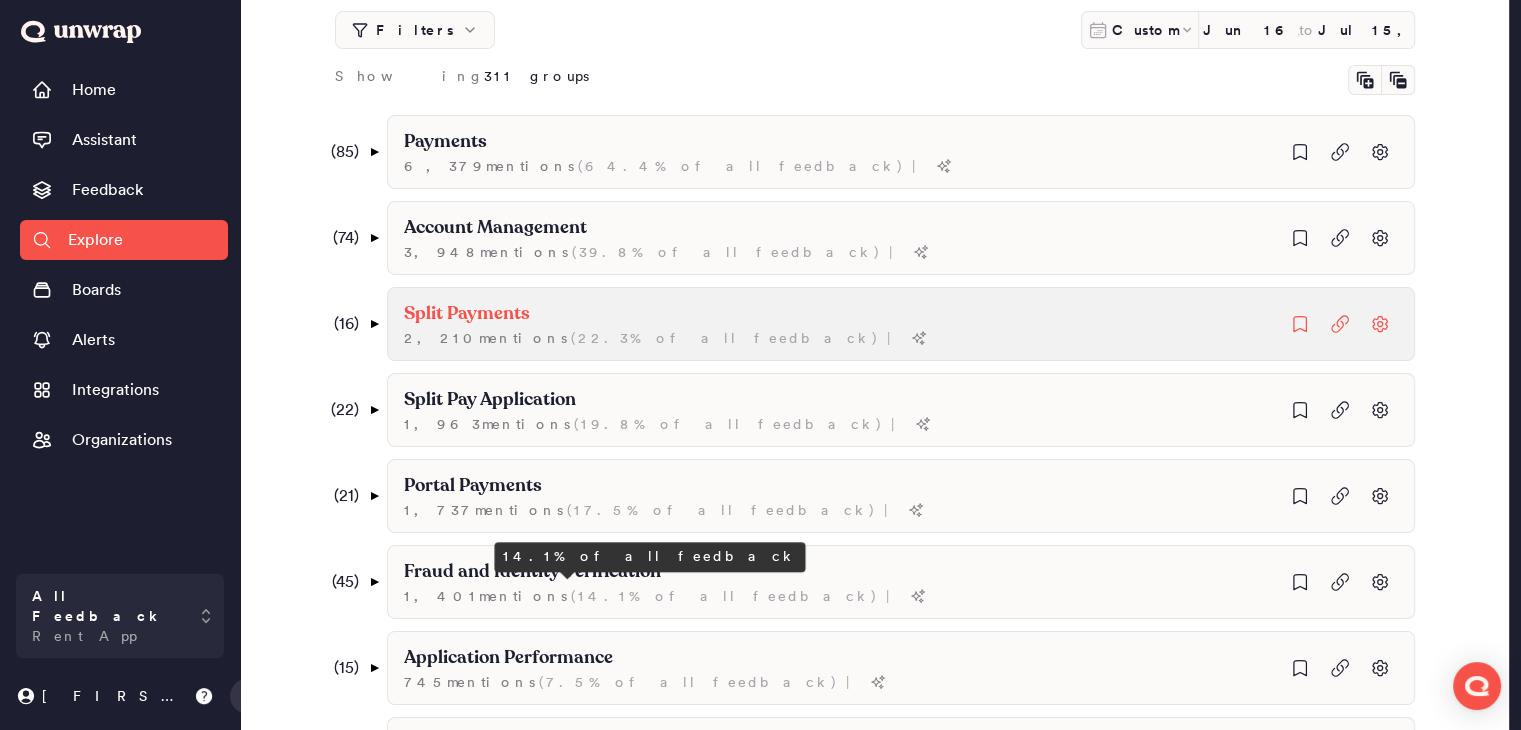 click on "Split Payments 2,210  mention s   ( 22.3% of all feedback ) |" at bounding box center [901, 152] 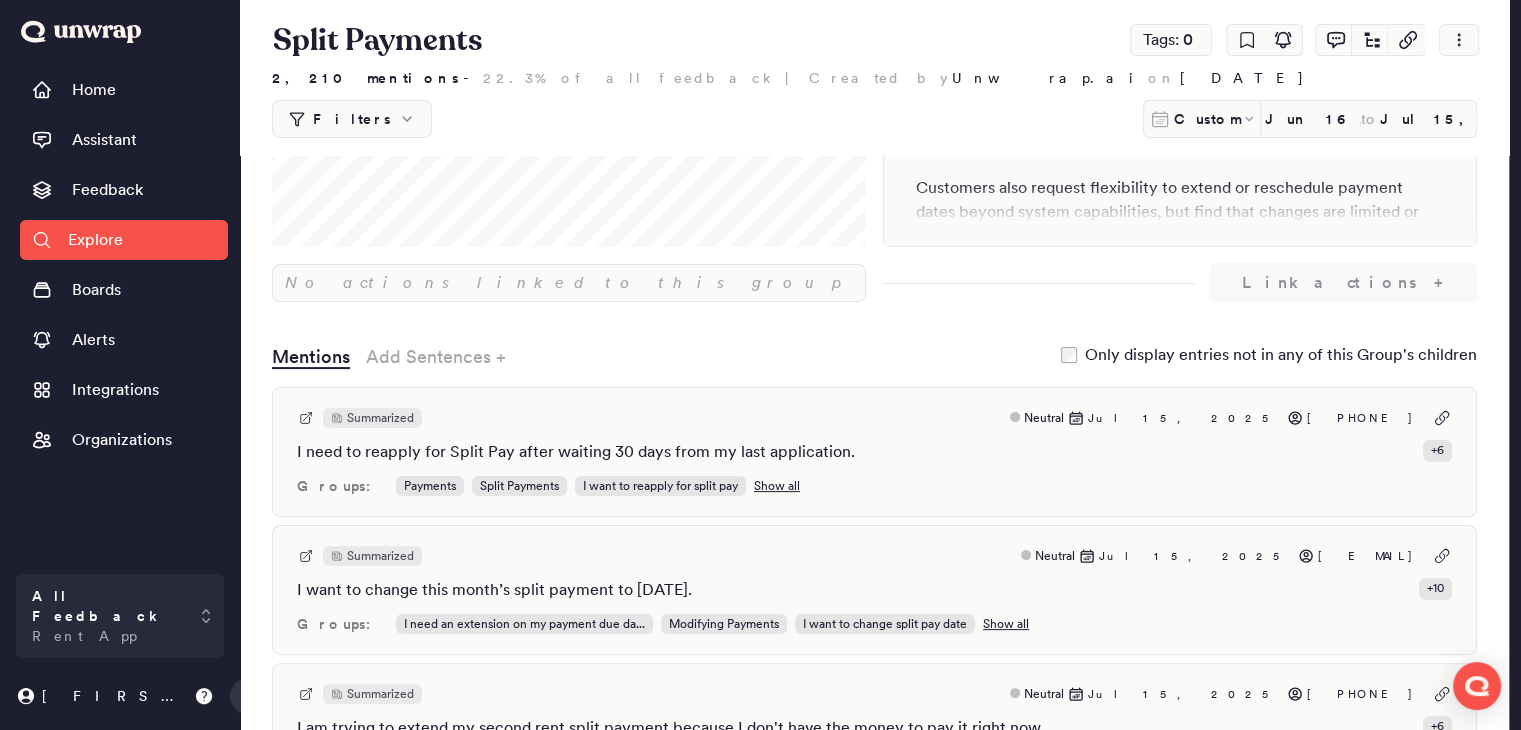 scroll, scrollTop: 0, scrollLeft: 0, axis: both 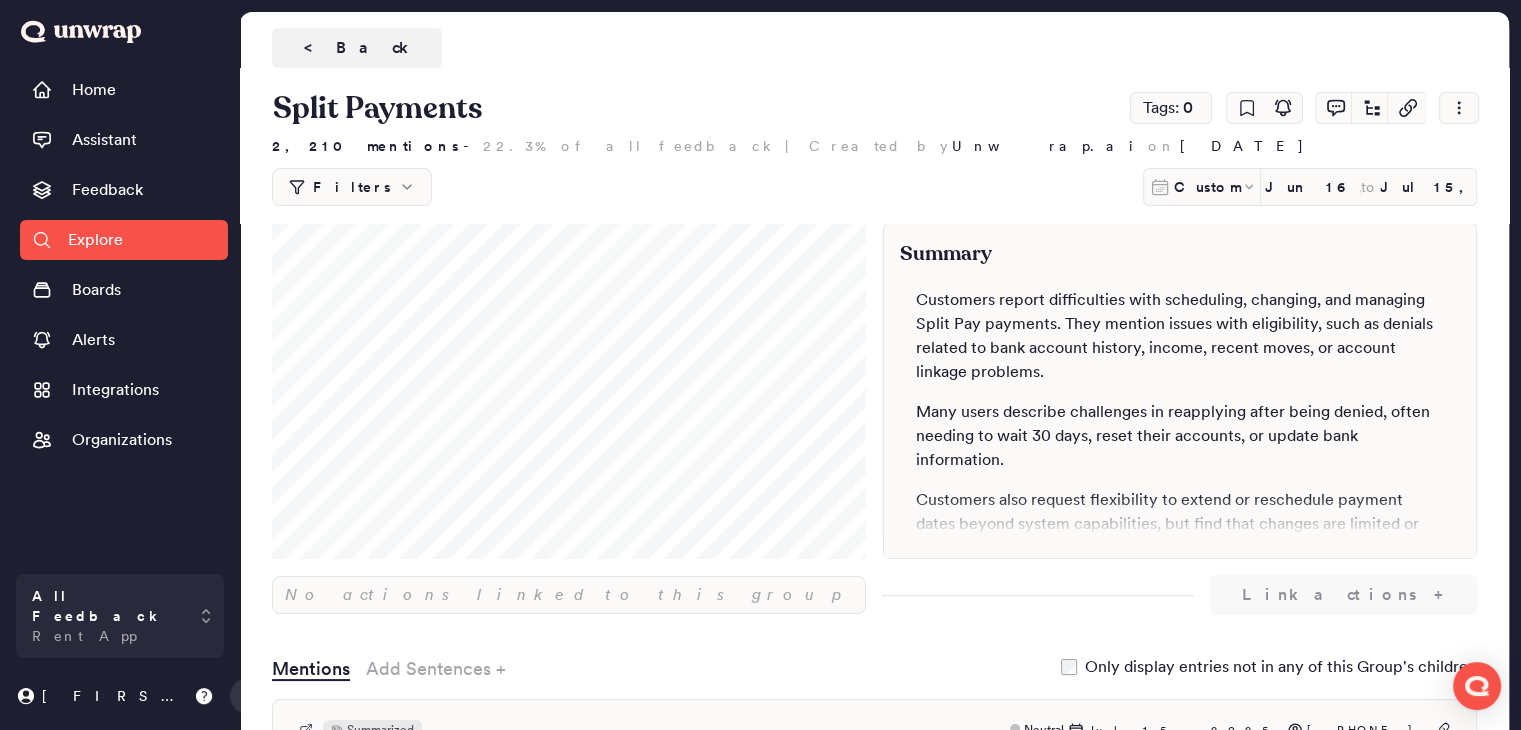 click on "Filters" at bounding box center (352, 187) 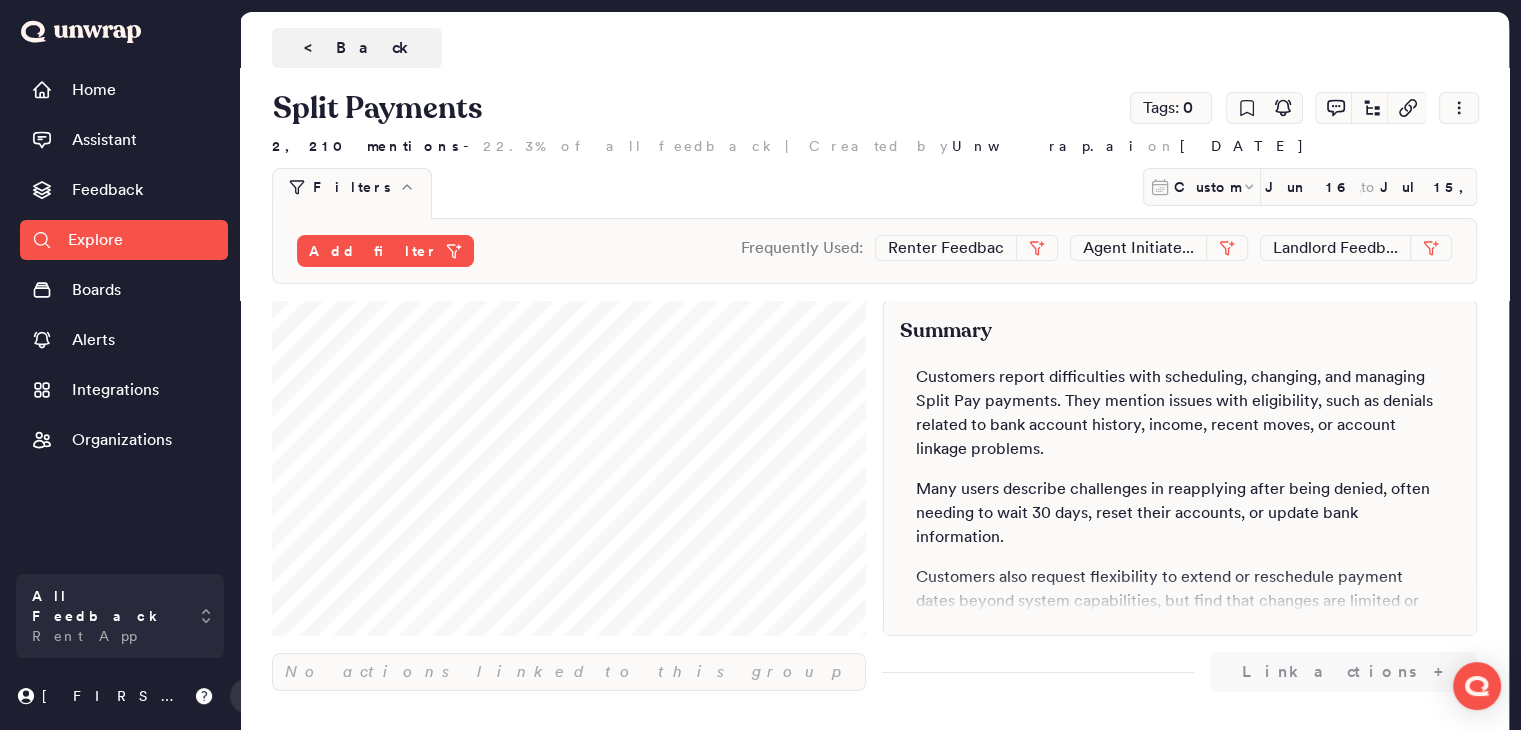 click 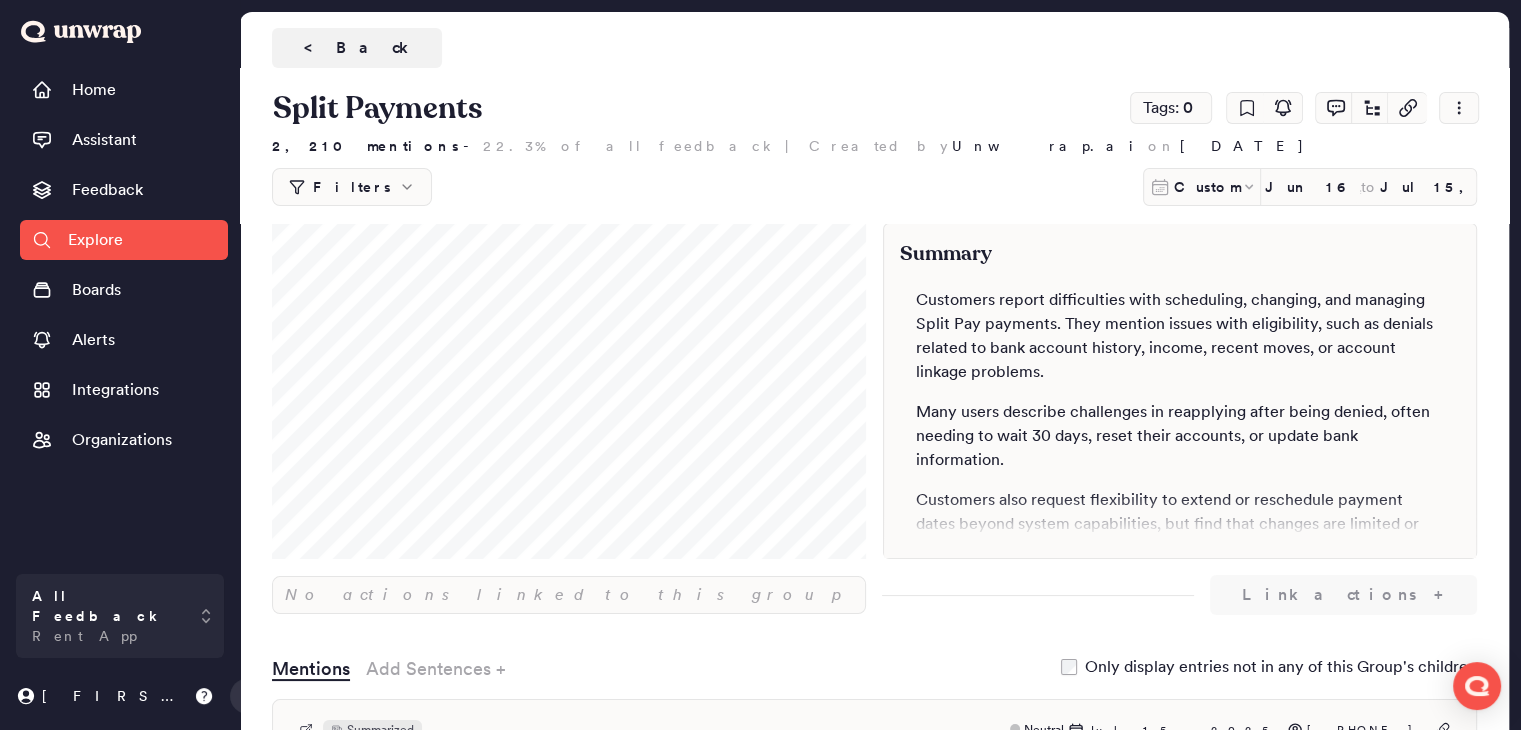 click on "Filters" at bounding box center [352, 187] 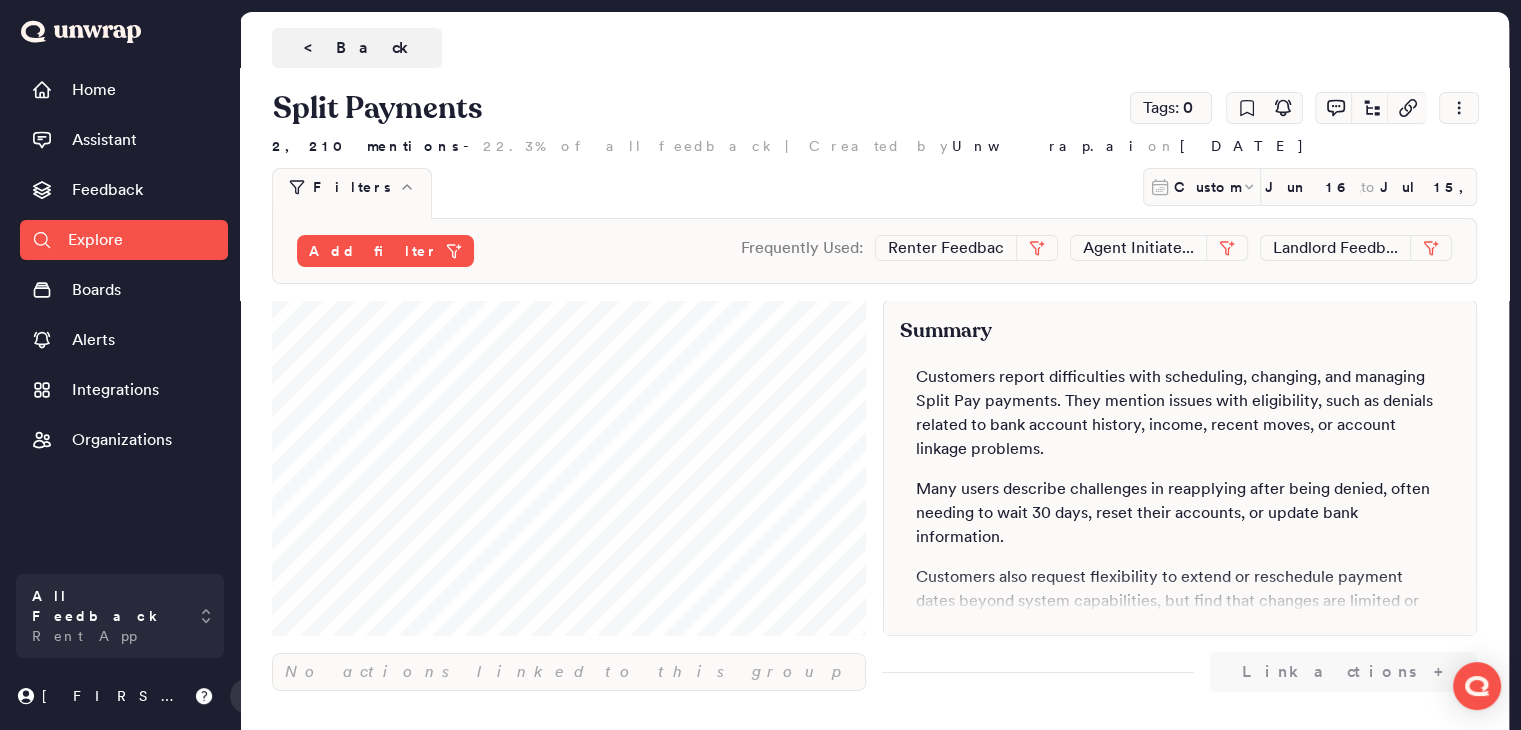 click on "Filters" at bounding box center [352, 186] 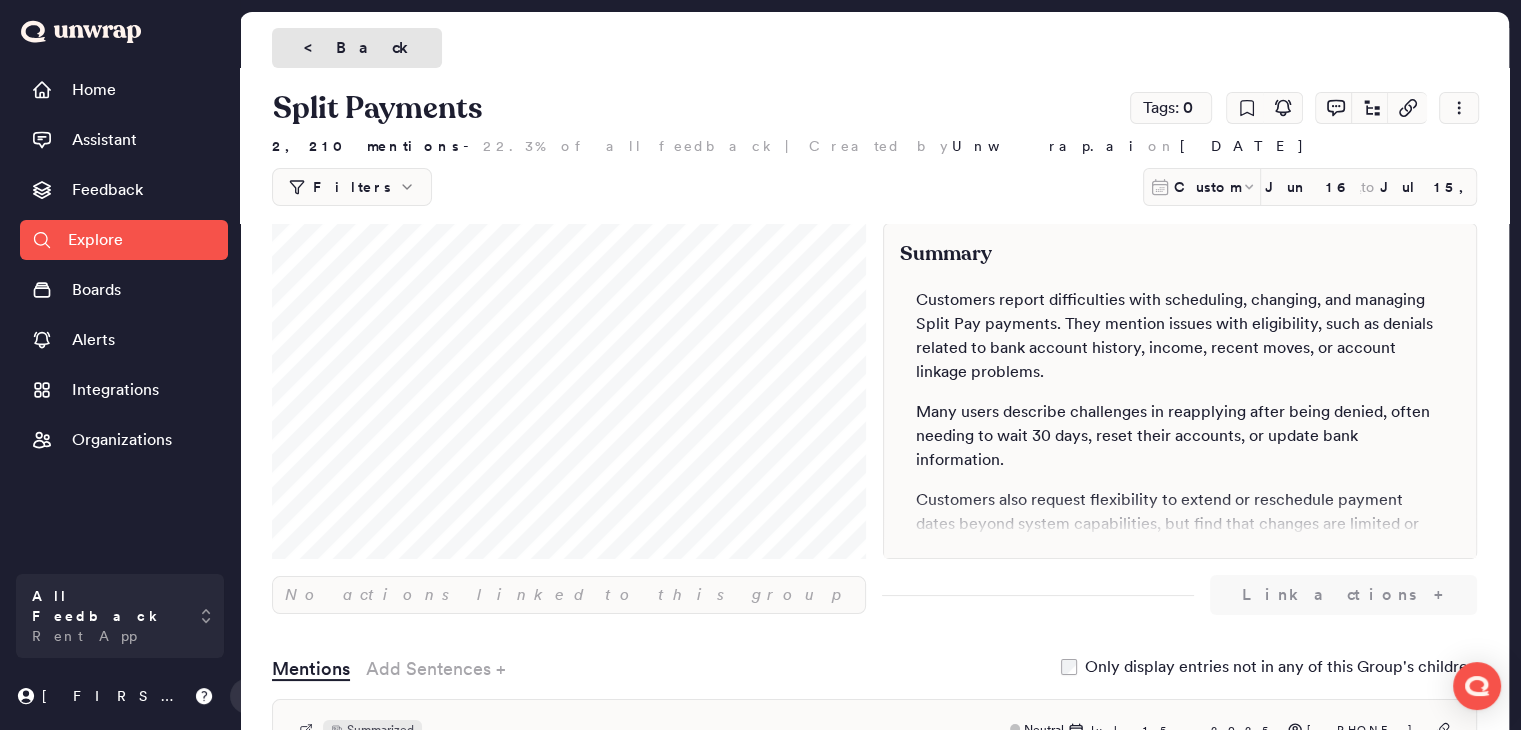 click on "< Back" at bounding box center [357, 48] 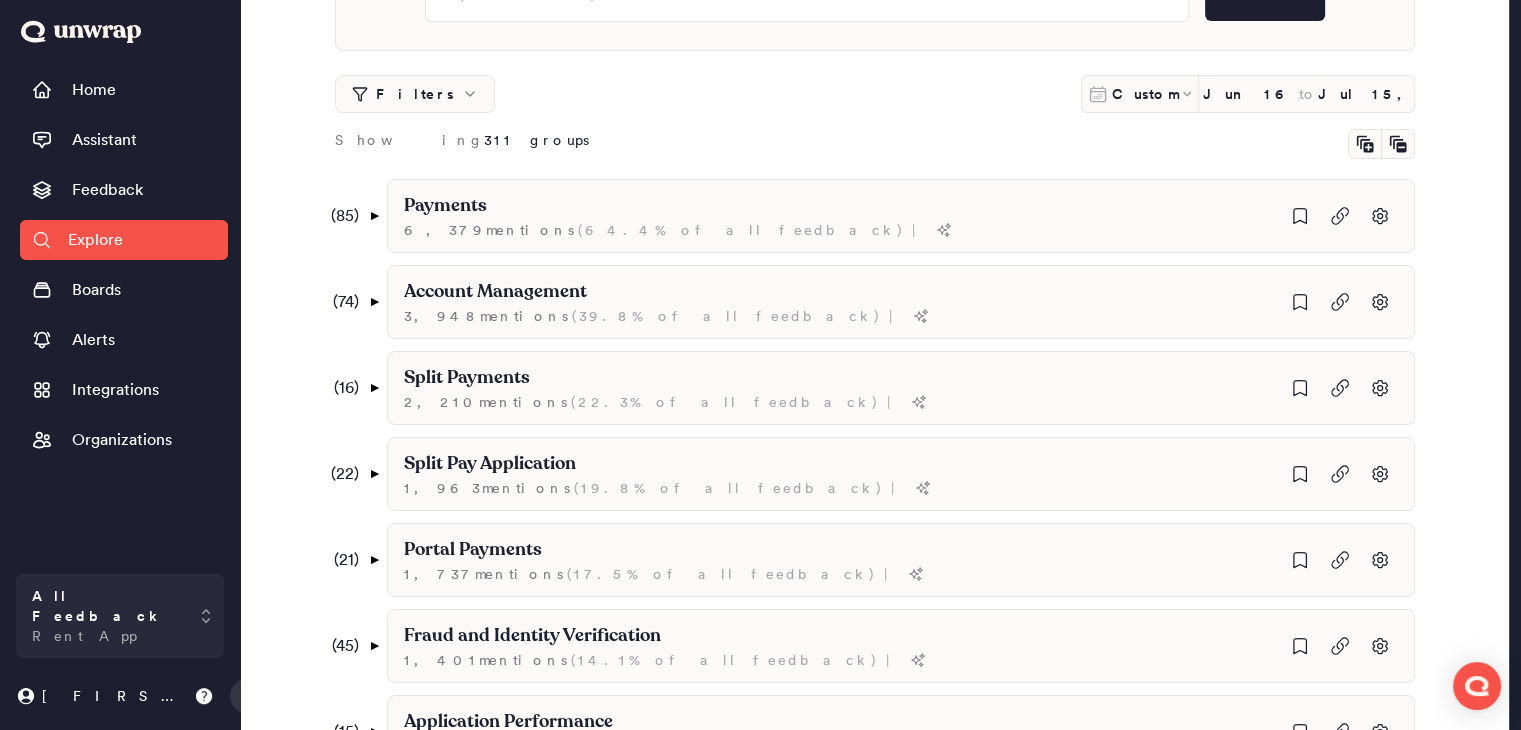 scroll, scrollTop: 0, scrollLeft: 0, axis: both 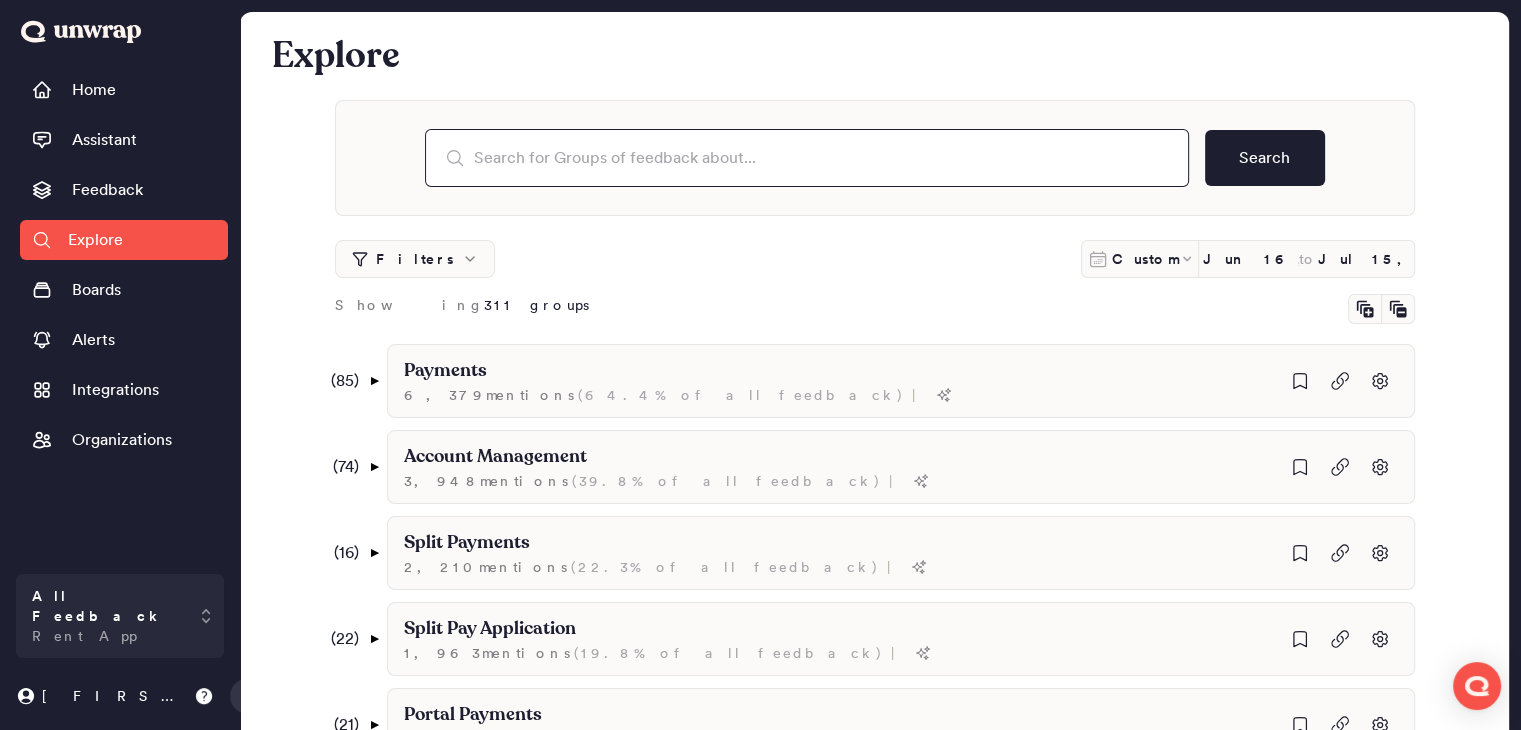 click at bounding box center [807, 158] 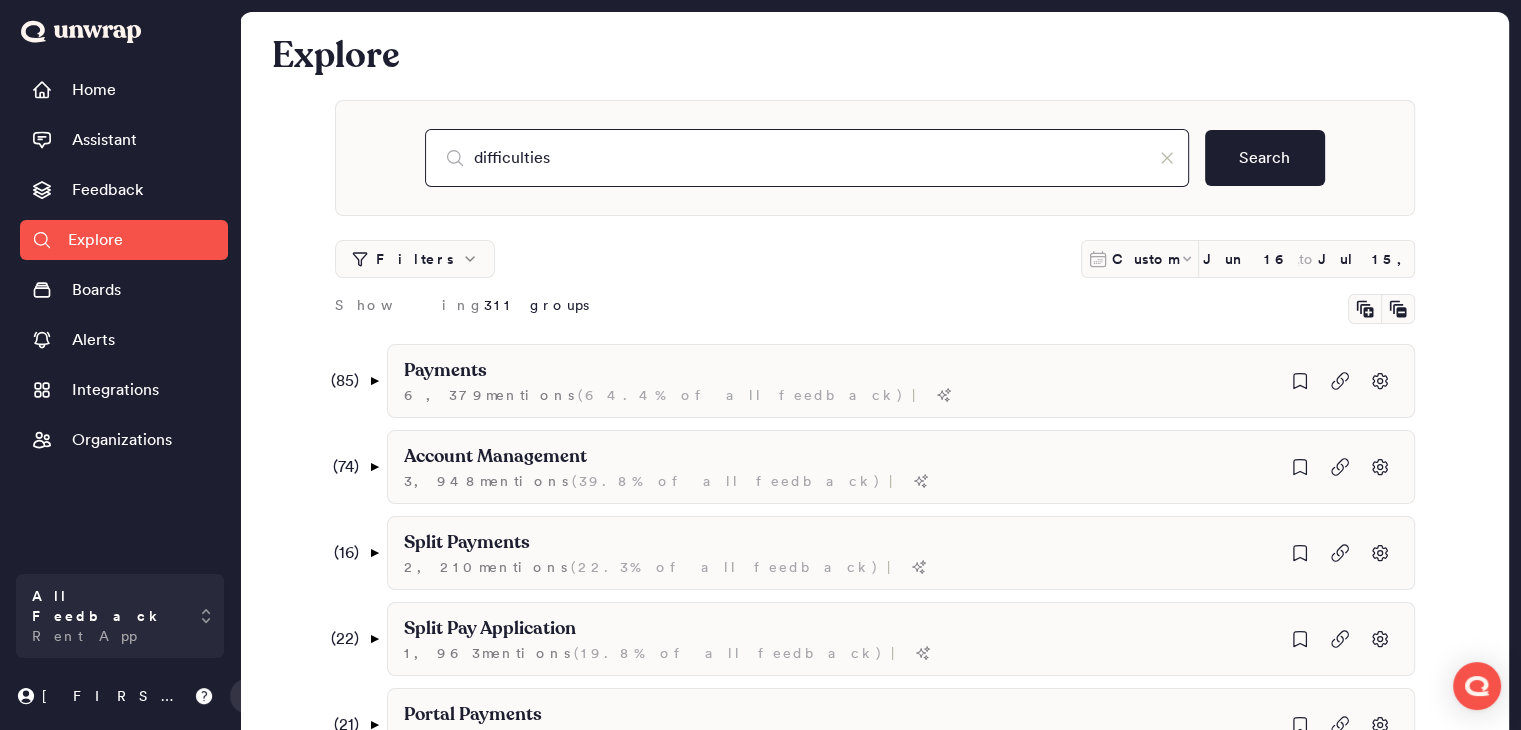 type on "difficulties" 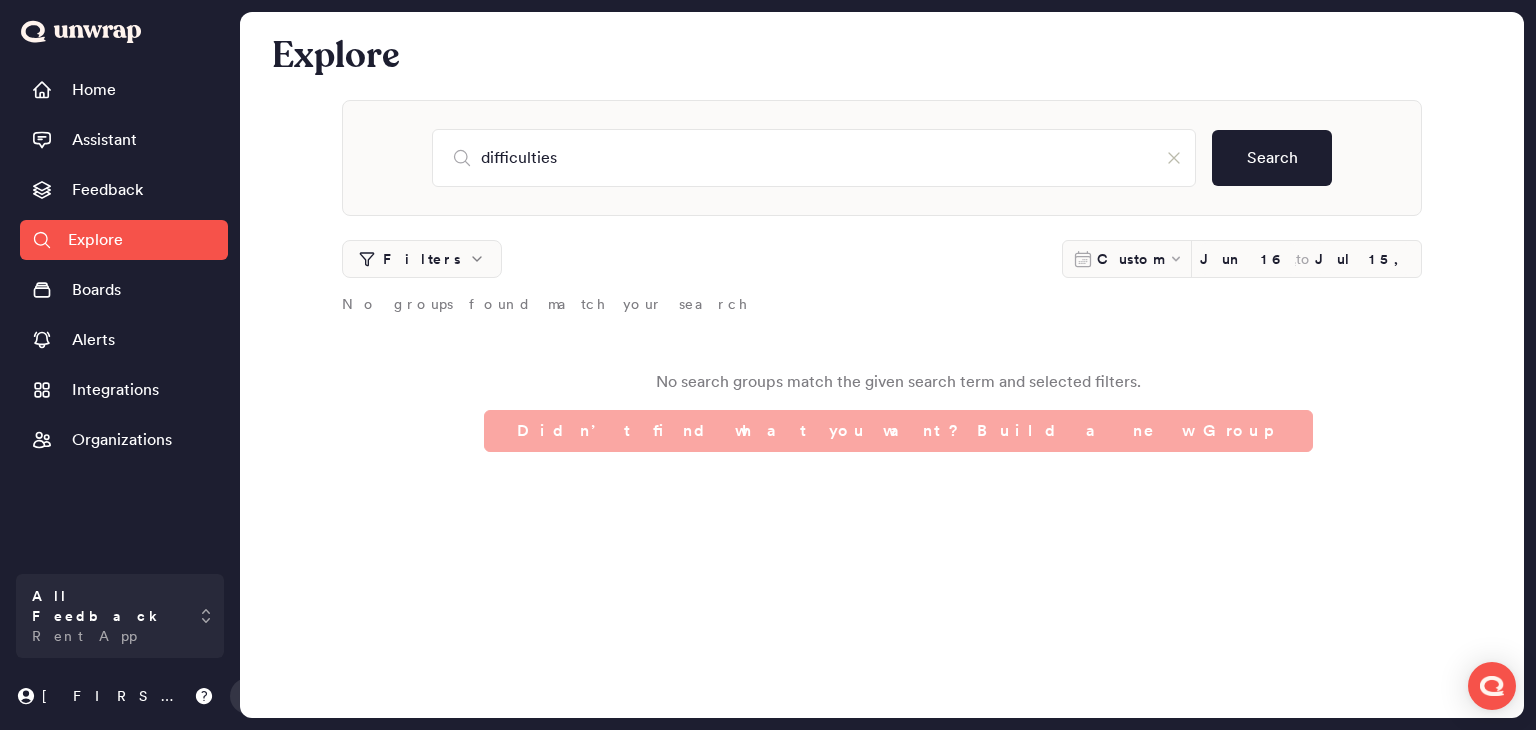 click on "Explore" at bounding box center (95, 240) 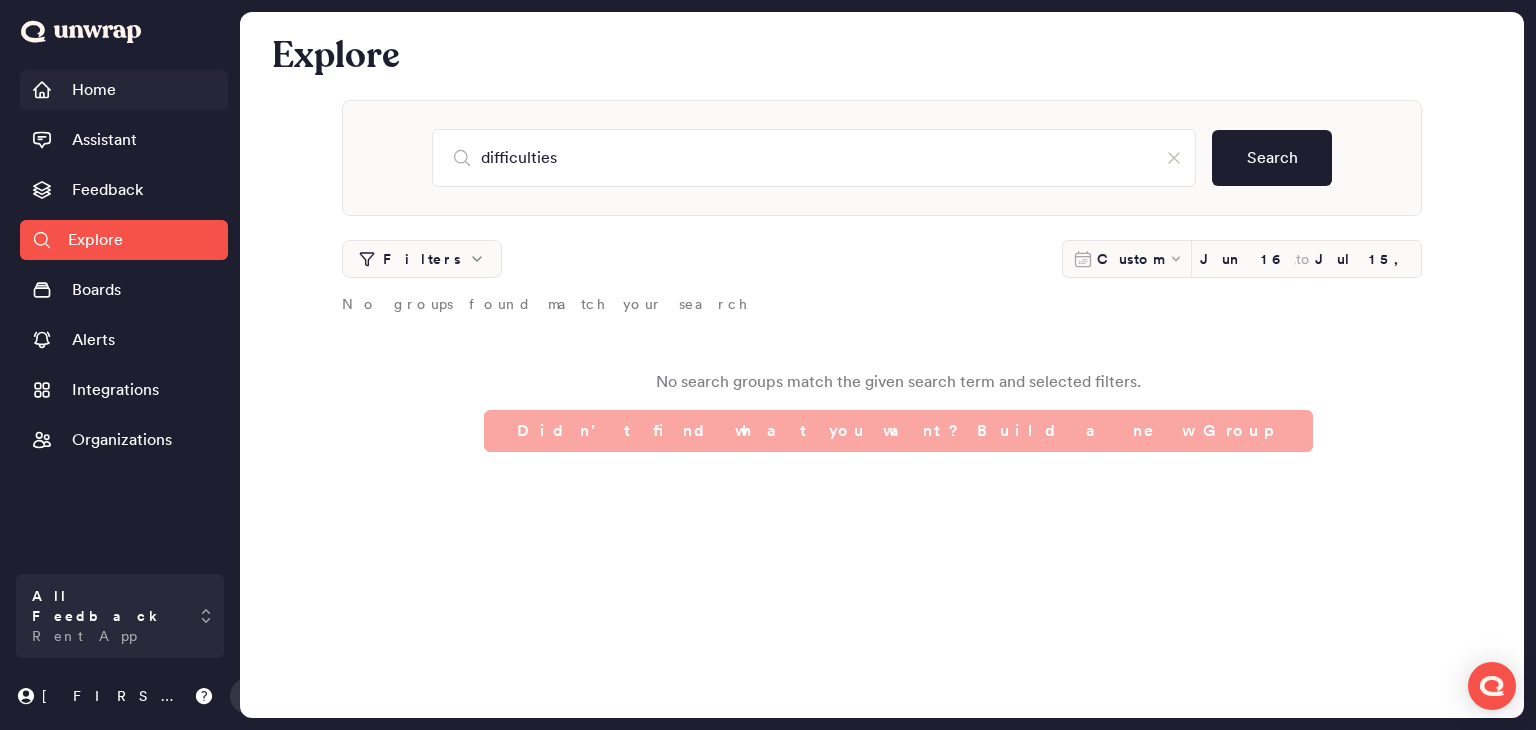 click on "Home" at bounding box center (94, 90) 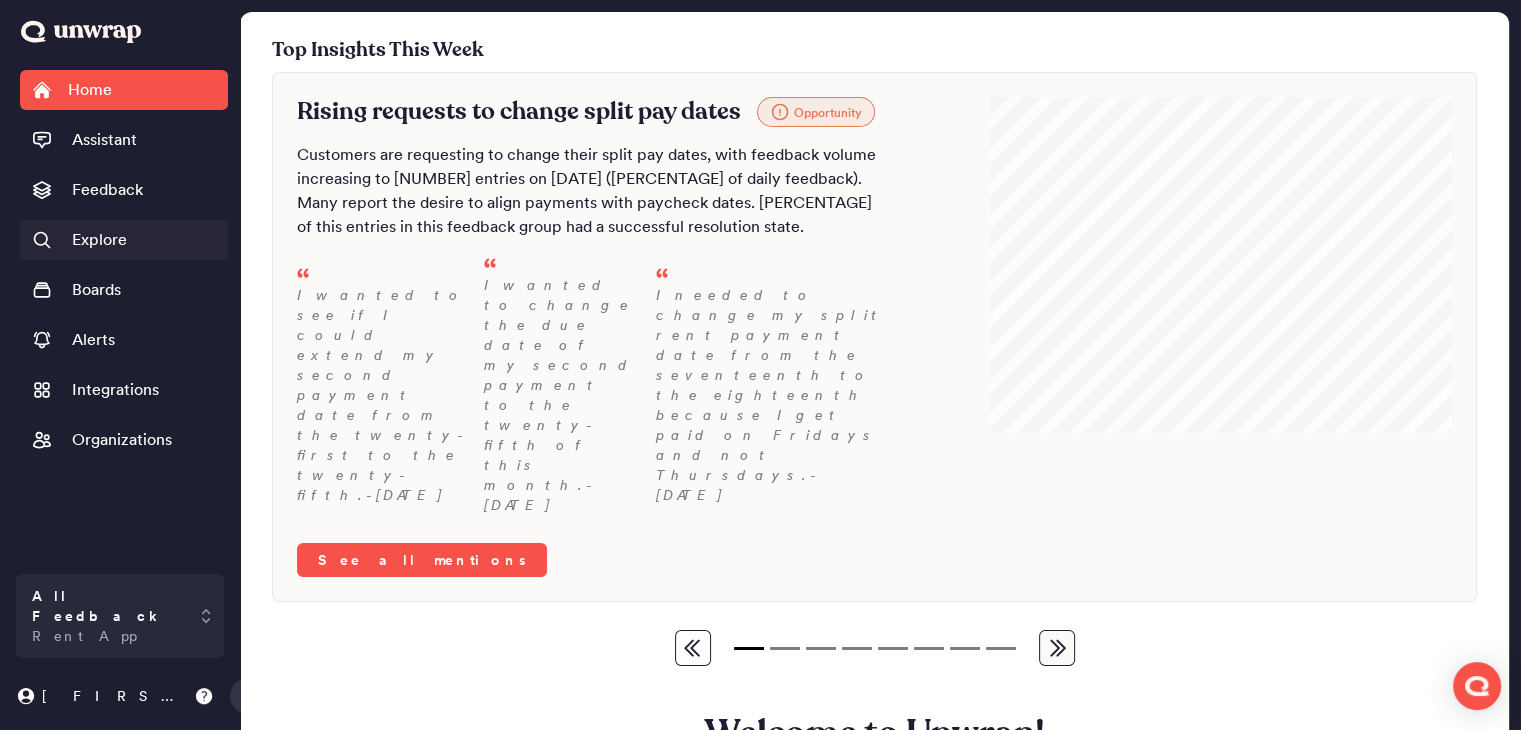click on "Explore" at bounding box center [99, 240] 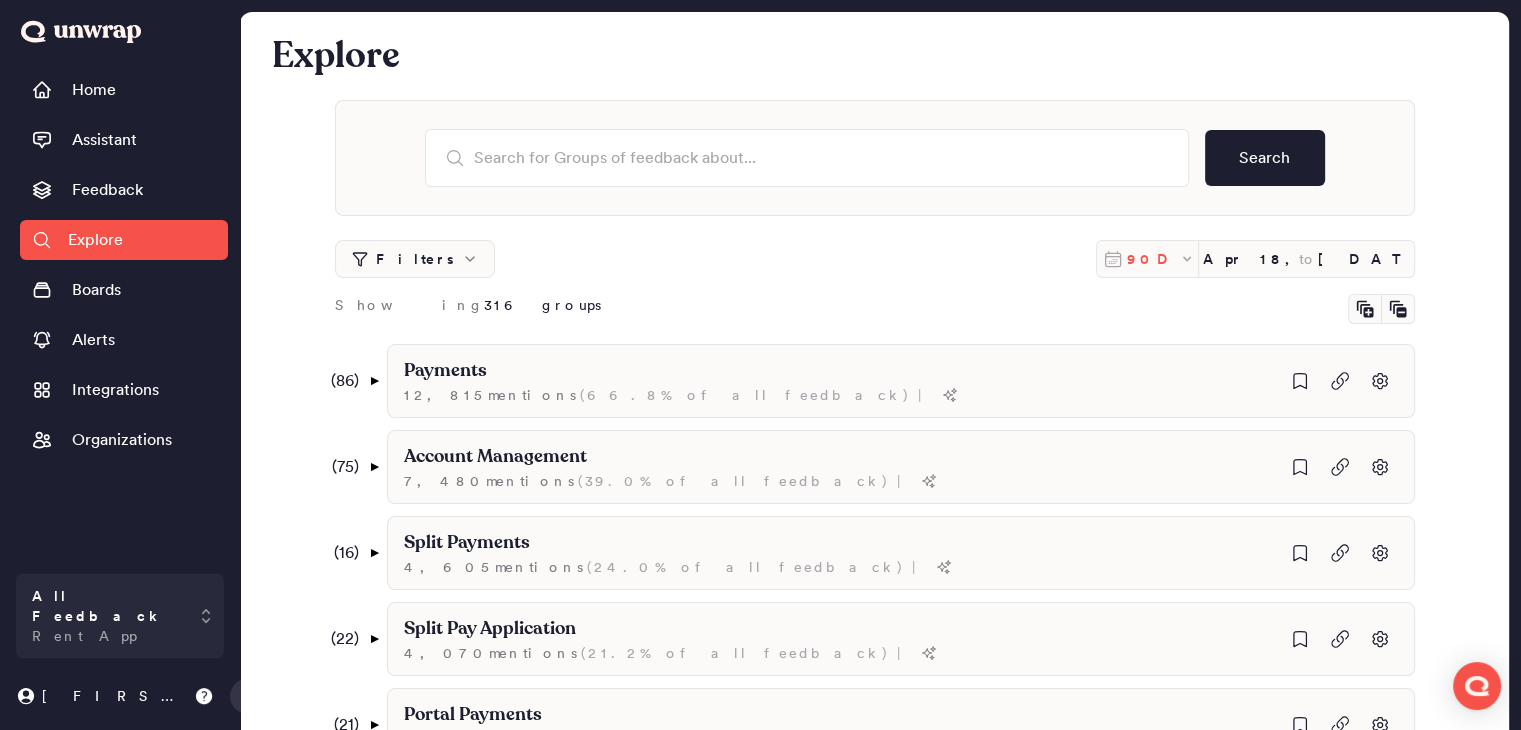 click 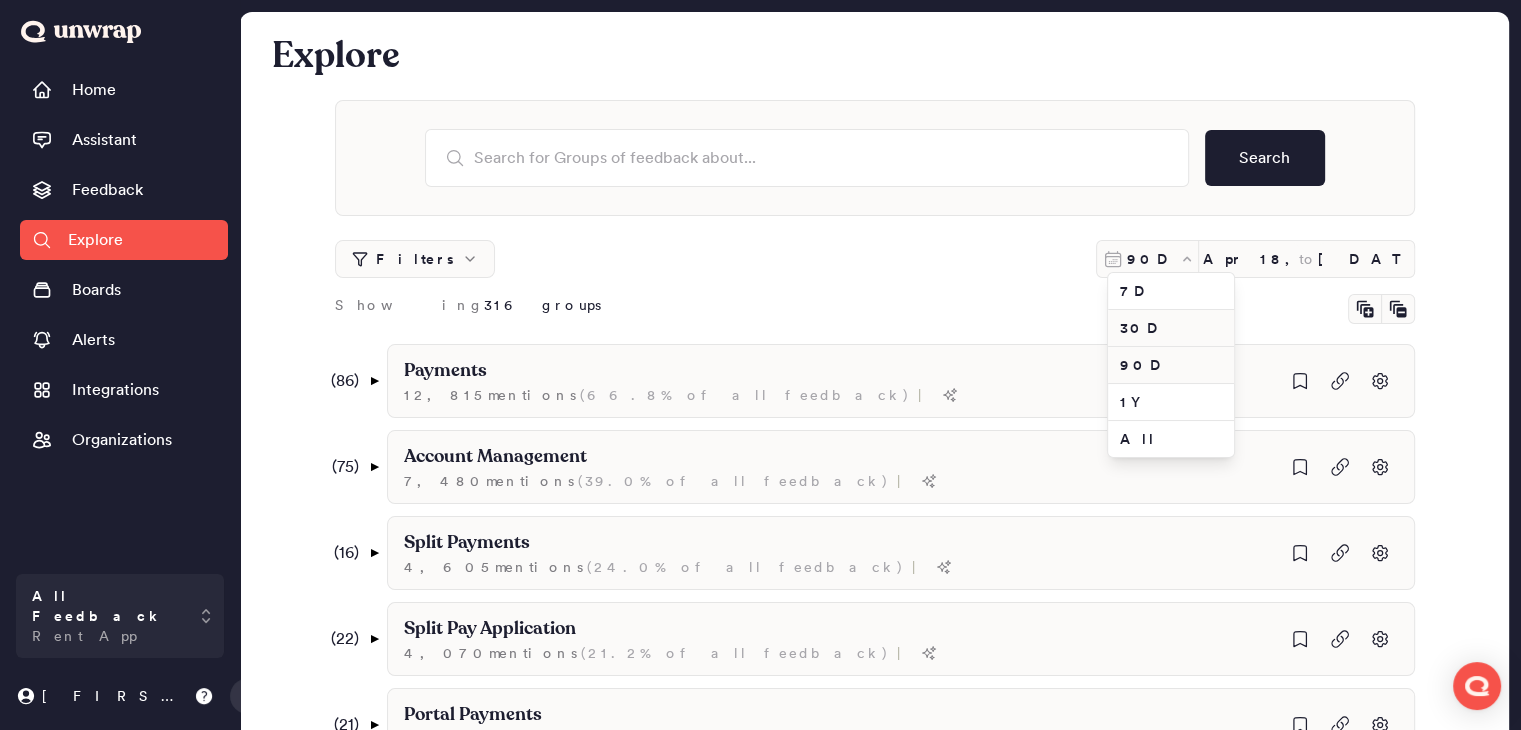 click on "30D" at bounding box center [1171, 328] 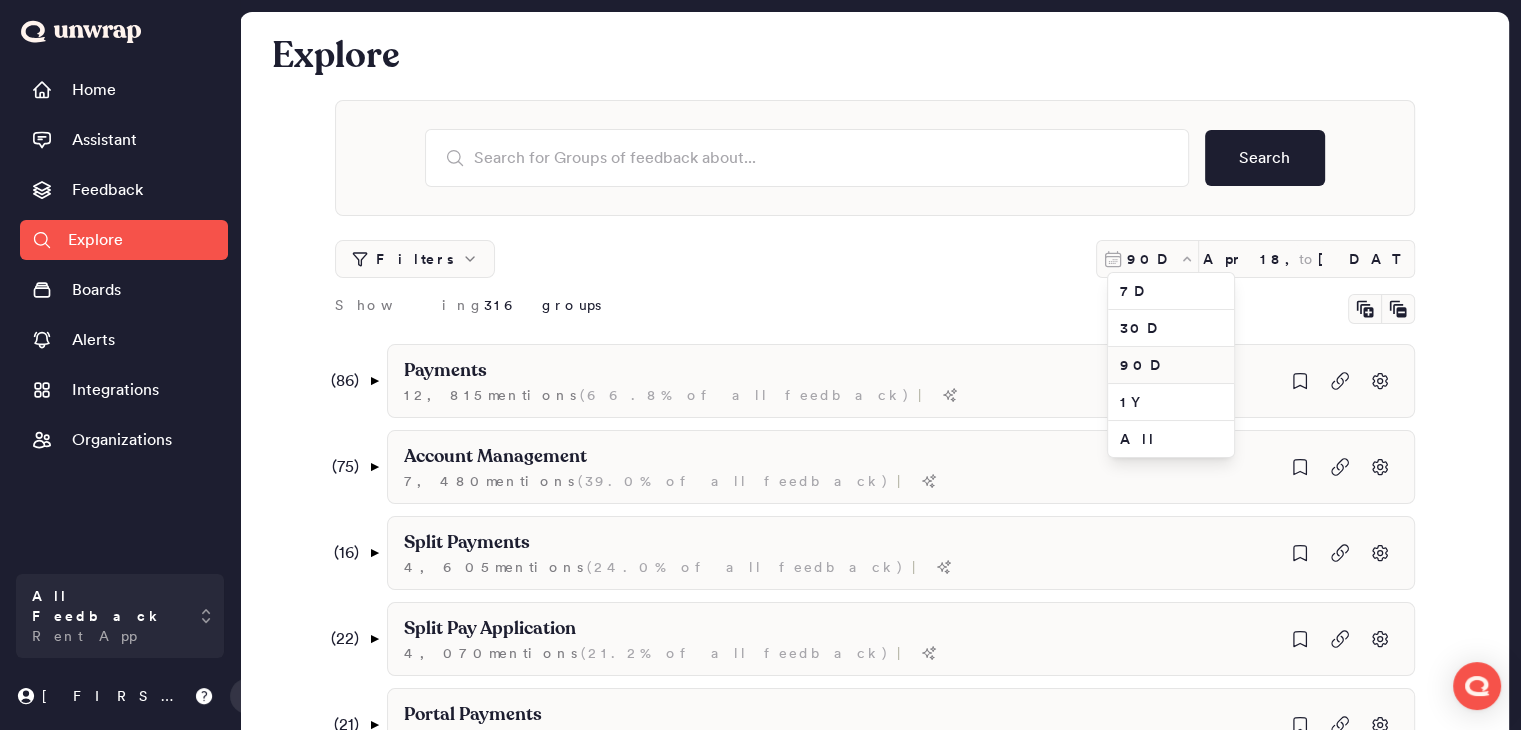 type on "Jun 17, 2025" 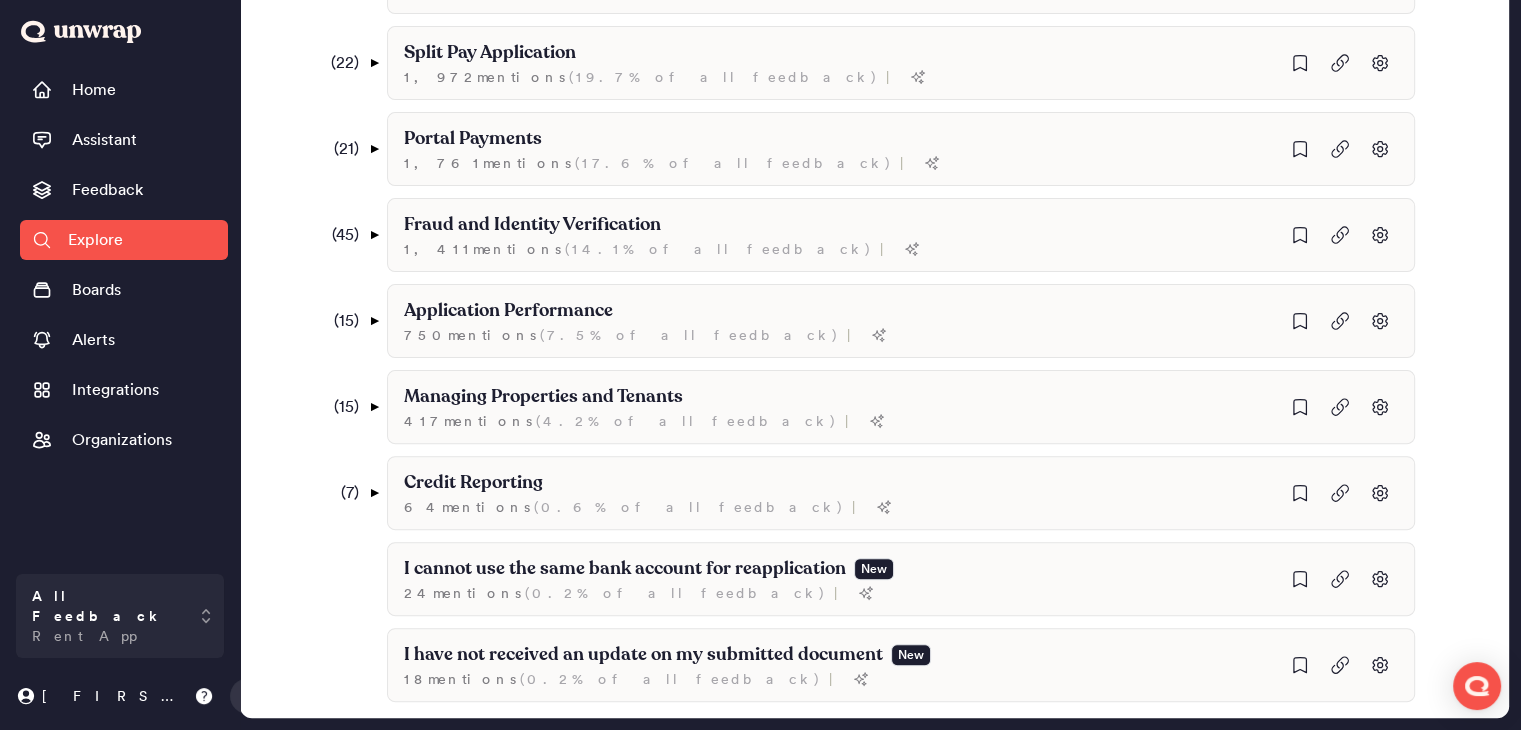 scroll, scrollTop: 27, scrollLeft: 0, axis: vertical 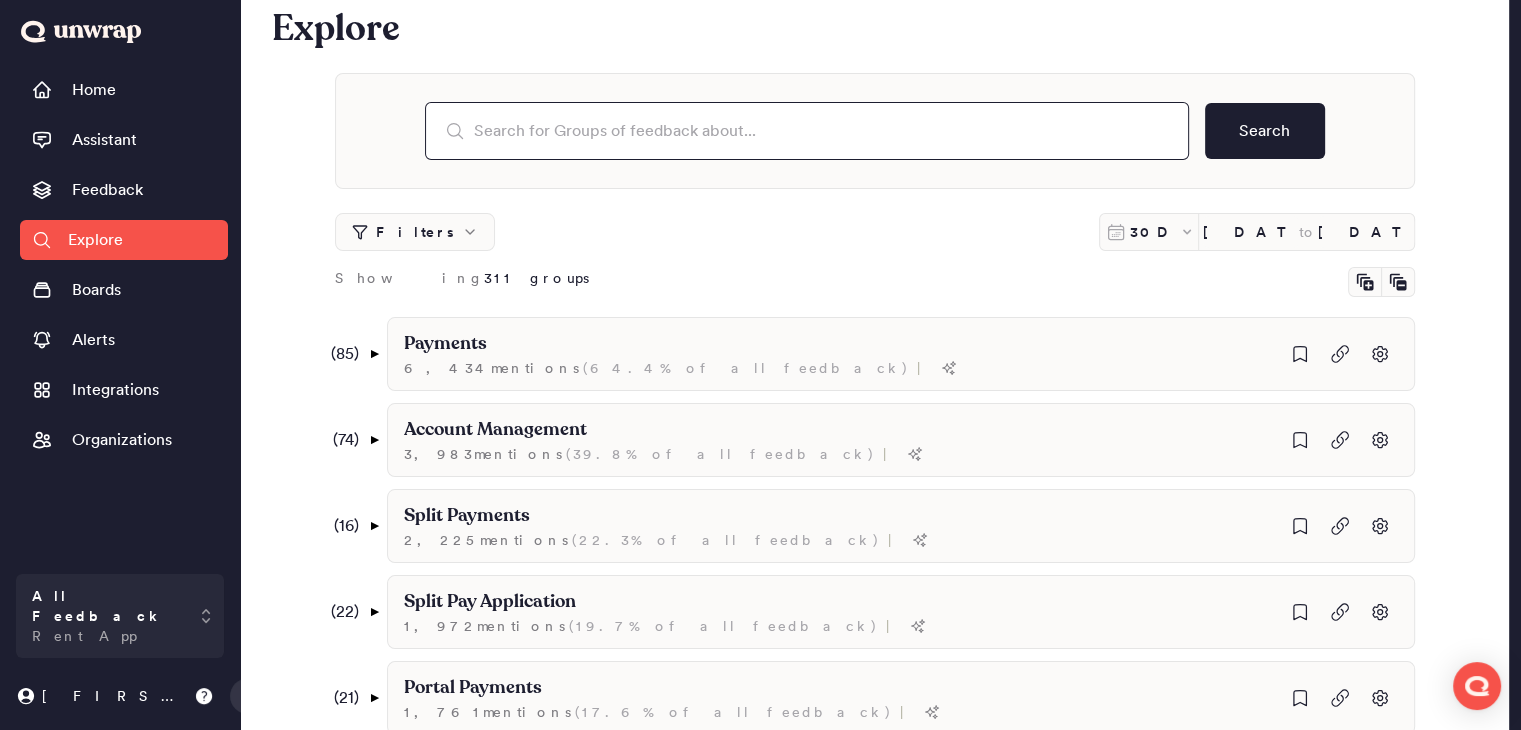 click at bounding box center [807, 131] 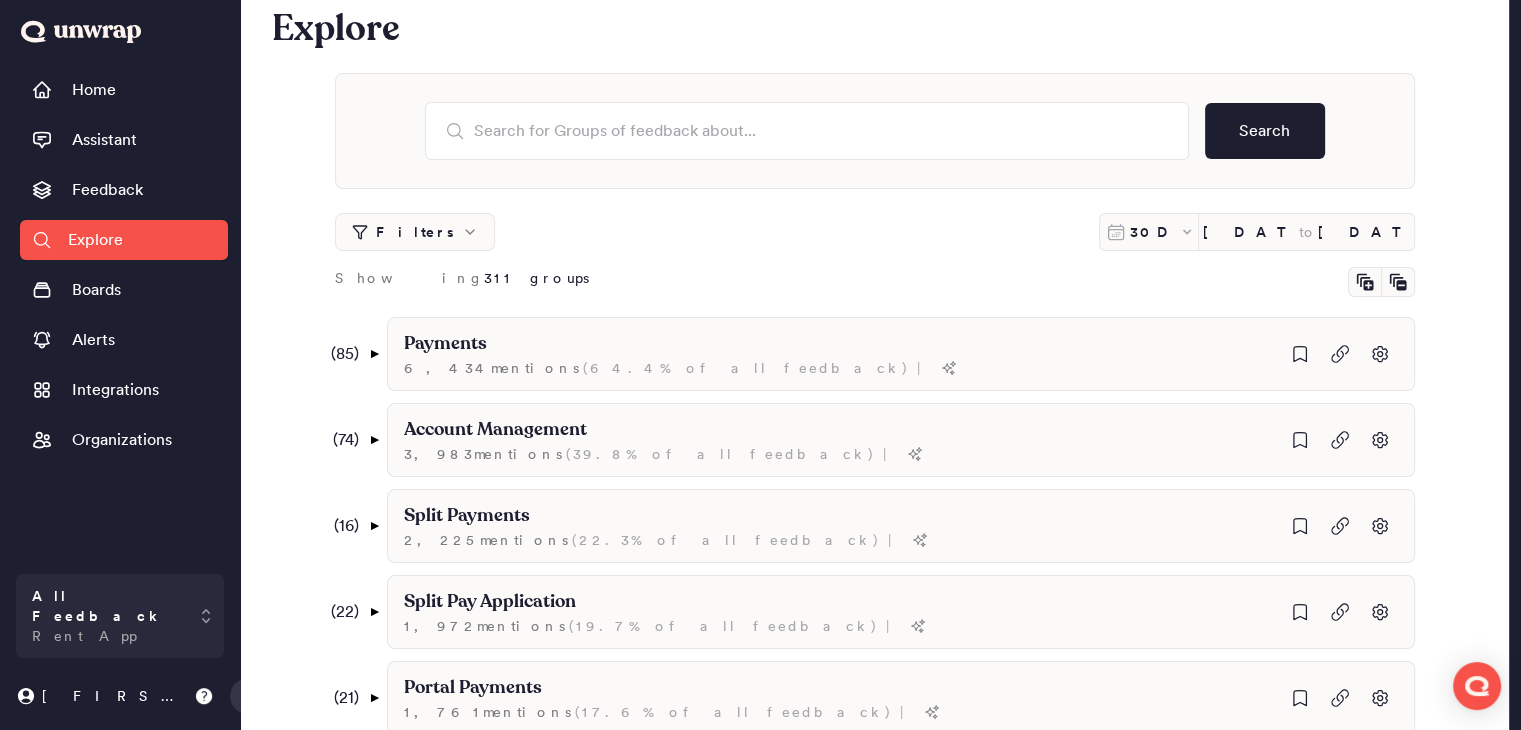 click on "30D Jun 17, 2025 to Jul 17, 2025" at bounding box center [1257, 232] 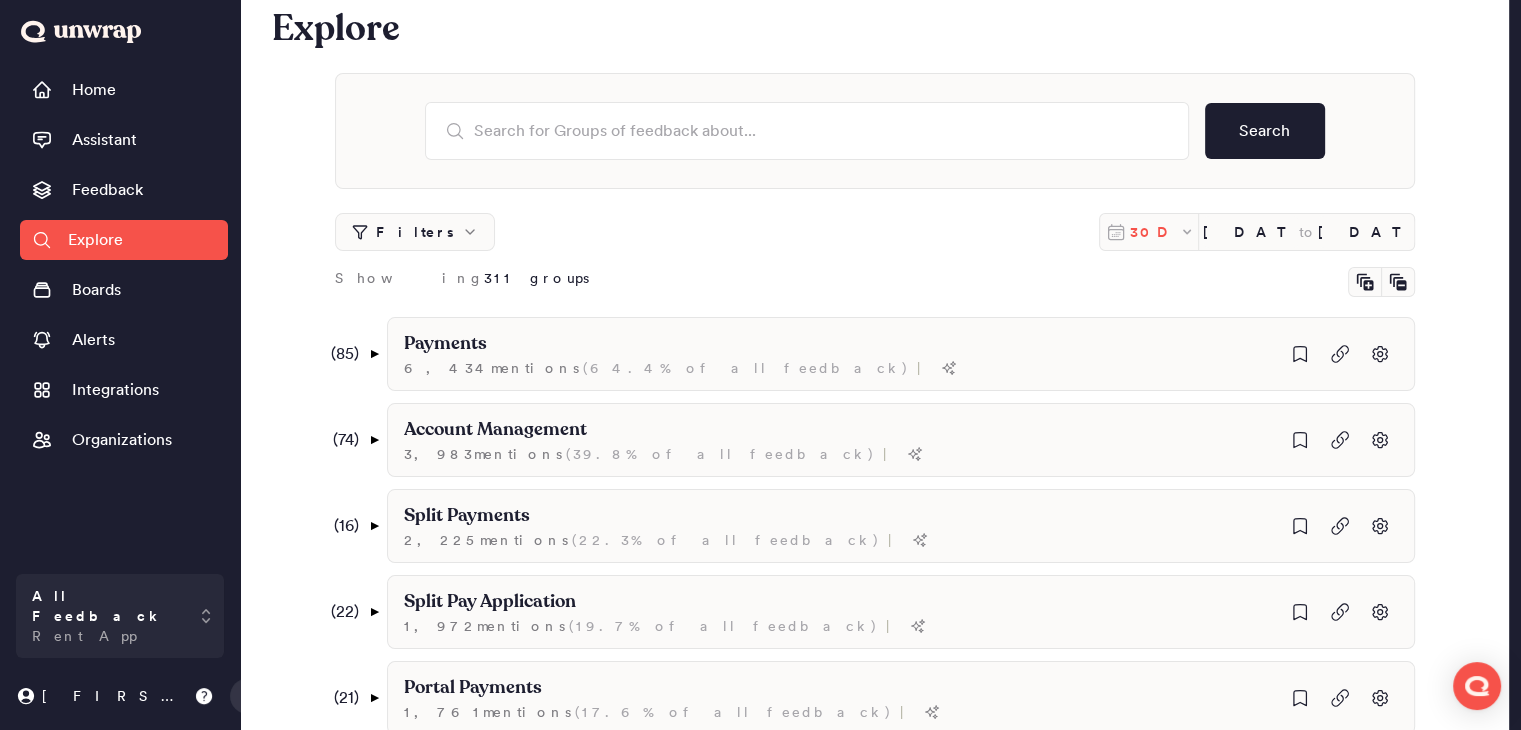 click 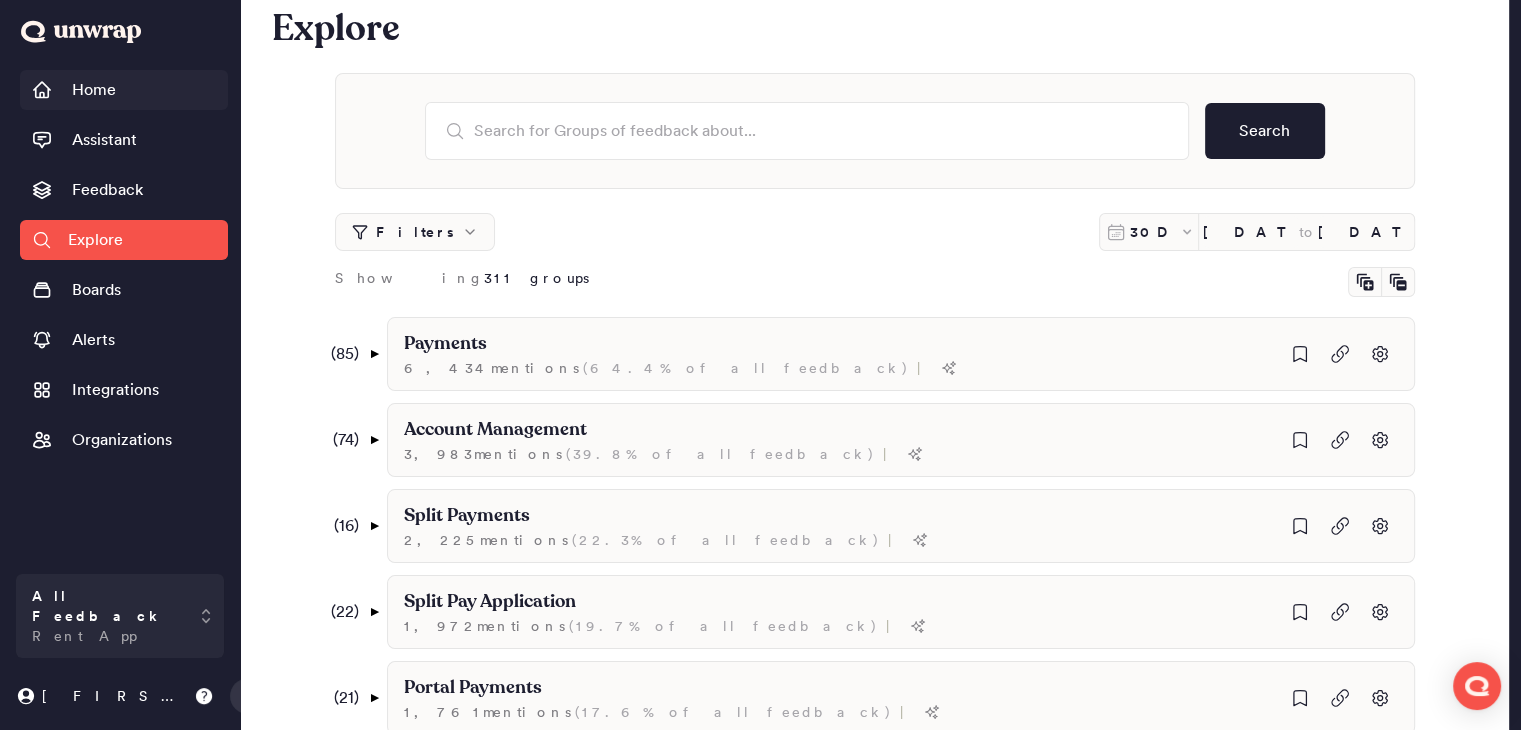 click on "Home" at bounding box center (124, 90) 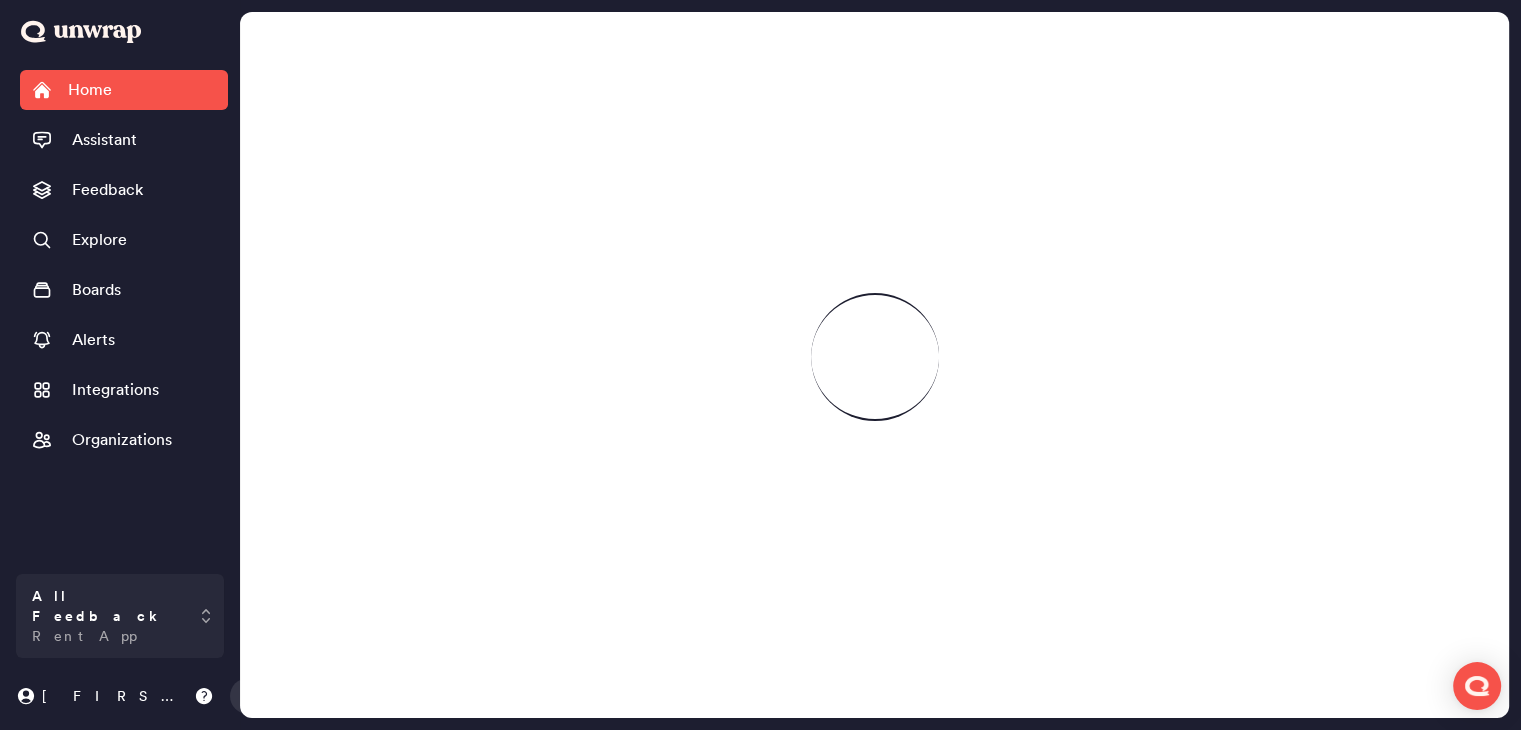 scroll, scrollTop: 0, scrollLeft: 0, axis: both 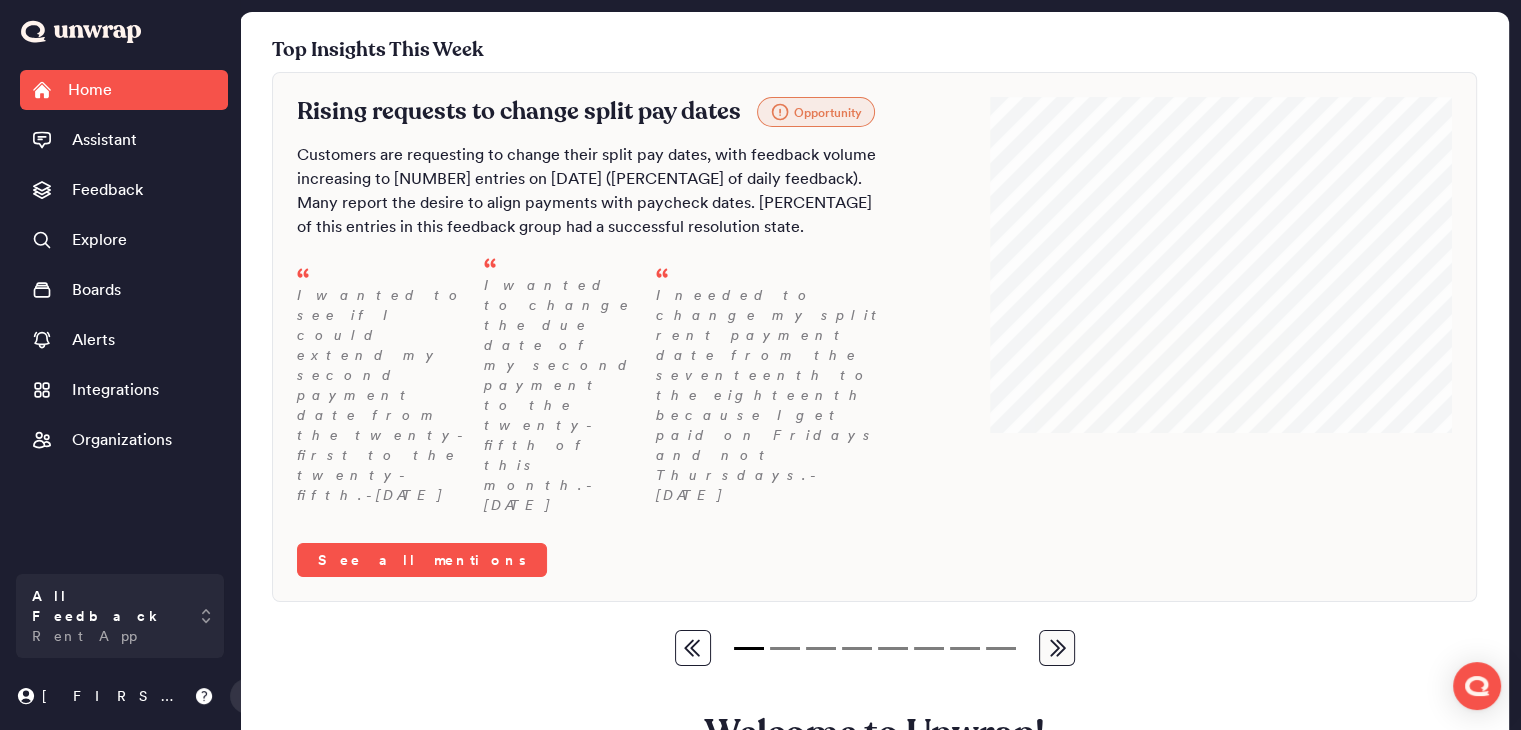 click on "Welcome to Unwrap! You currently have no pinned Feedback Groups. Visit the Explore page to browse all insights and pin relevant Groups to your Home page." at bounding box center (874, 768) 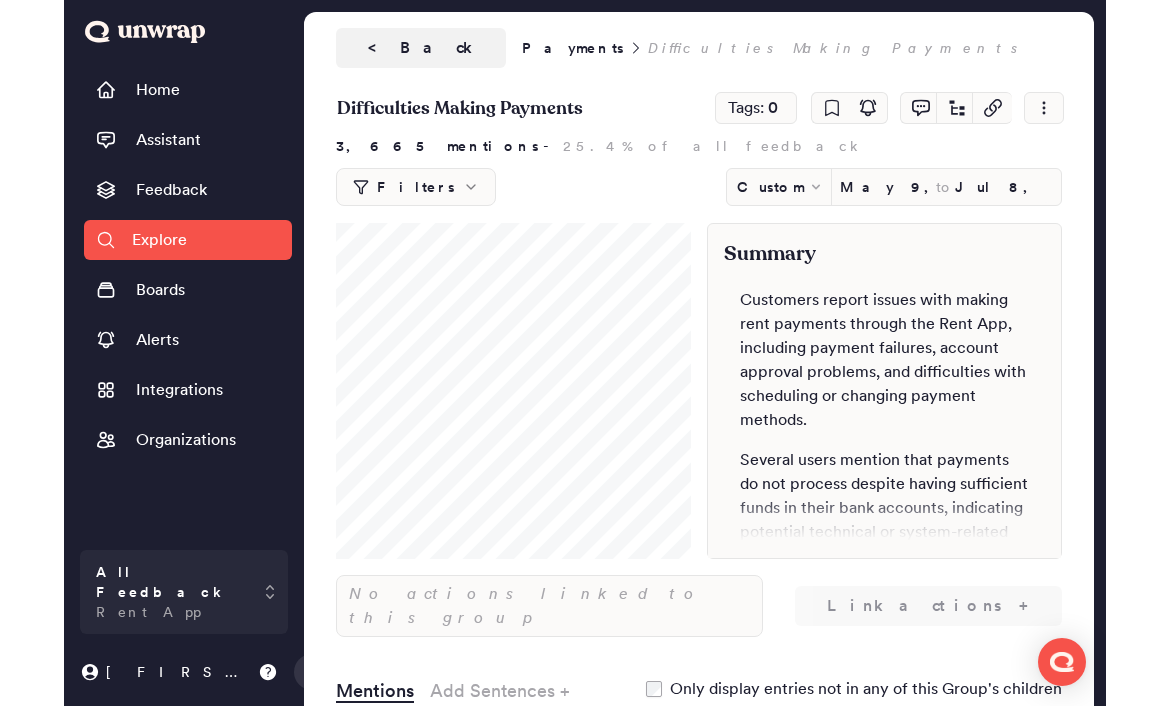 scroll, scrollTop: 0, scrollLeft: 0, axis: both 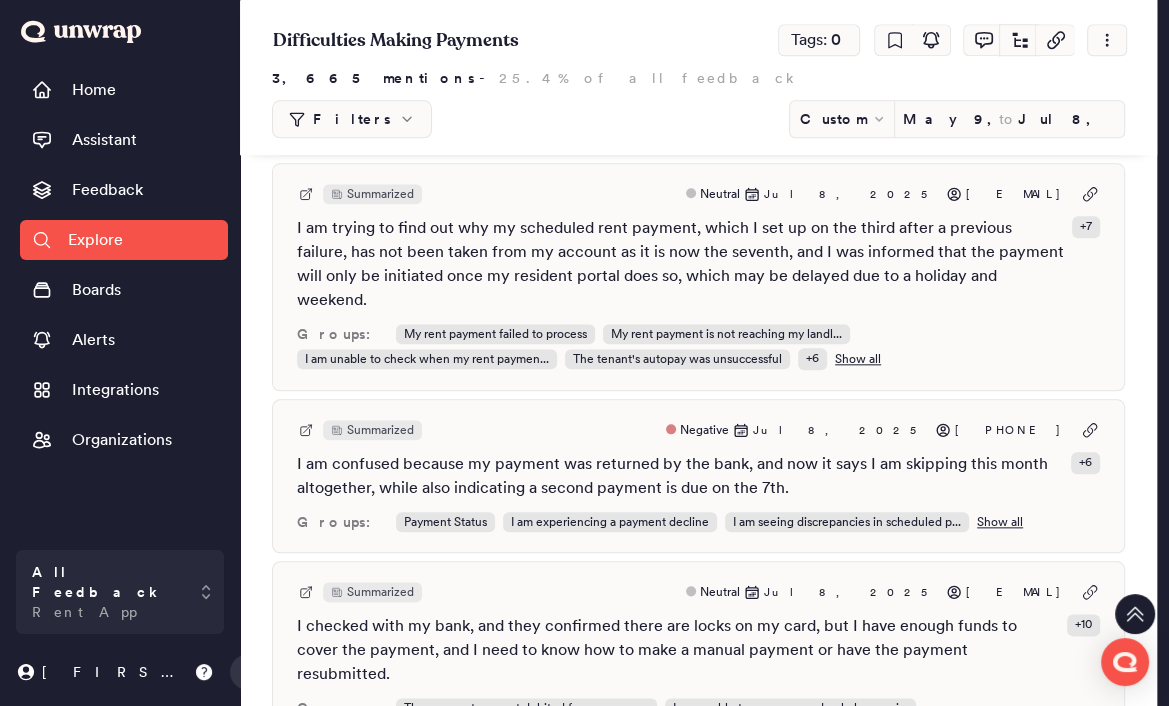 click on "I am confused because my payment was returned by the bank, and now it says I am skipping this month altogether, while also indicating a second payment is due on the 7th." at bounding box center [680, 476] 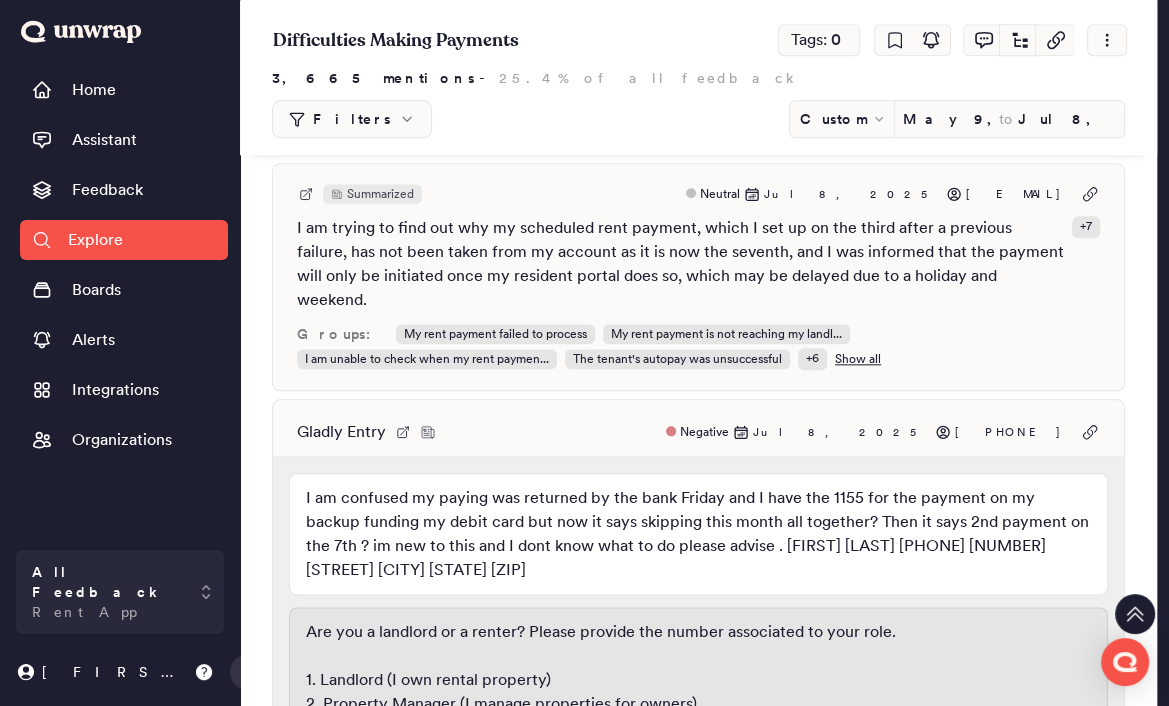click on "I am confused my paying was returned by the bank Friday and I have the 1155 for the payment on my backup funding my debit card but now it  says skipping this month all together?  Then it  says 2nd payment on the 7th ? im new to this and I dont know what to do please advise  .  [NAME] [PHONE] [NUMBER] [STREET] [CITY] [STATE] [POSTAL_CODE]" at bounding box center (698, 534) 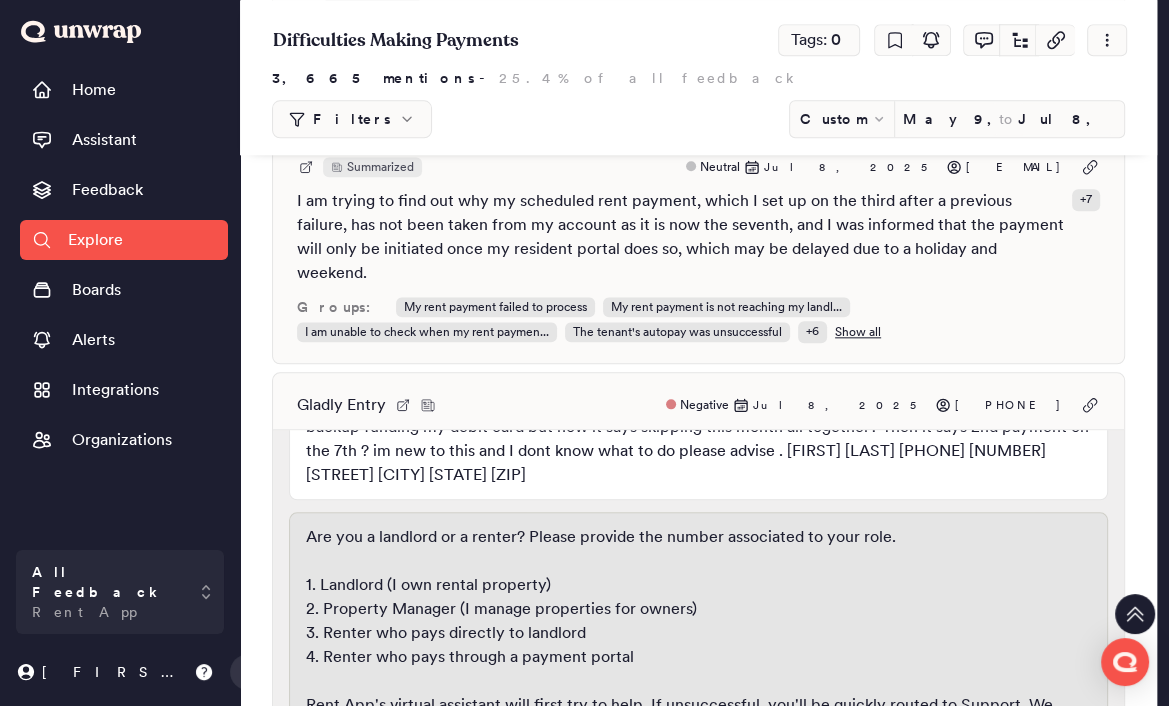 scroll, scrollTop: 1800, scrollLeft: 0, axis: vertical 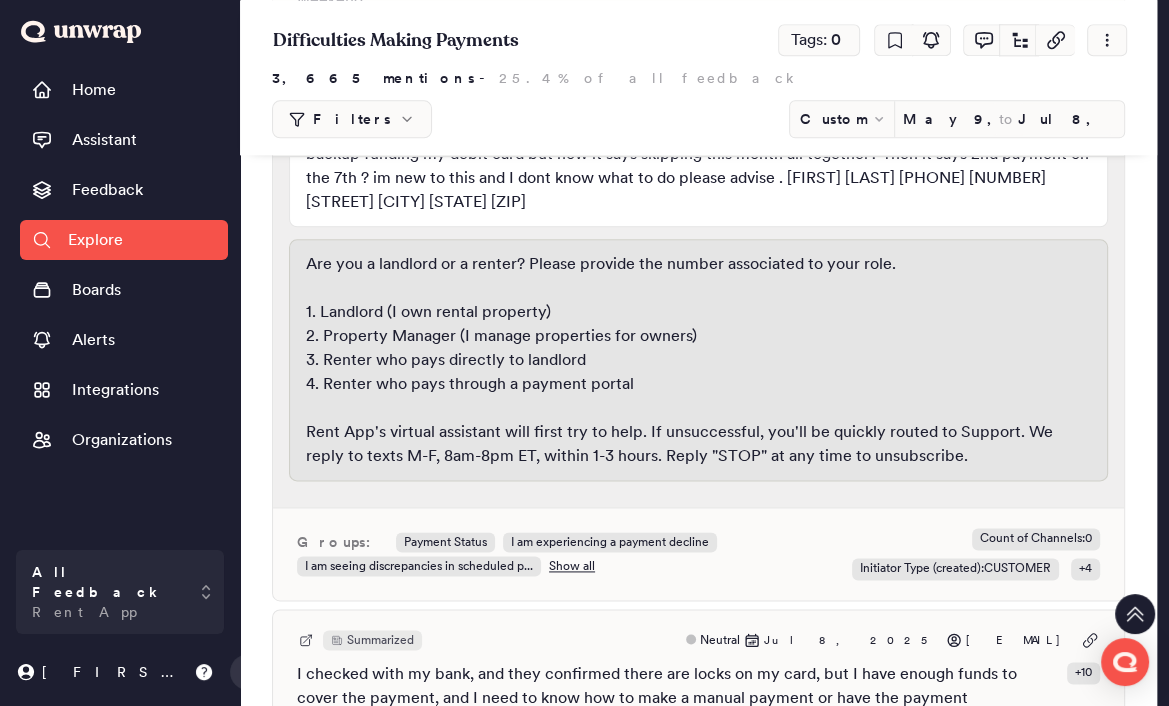 click on "Show all" at bounding box center [572, 566] 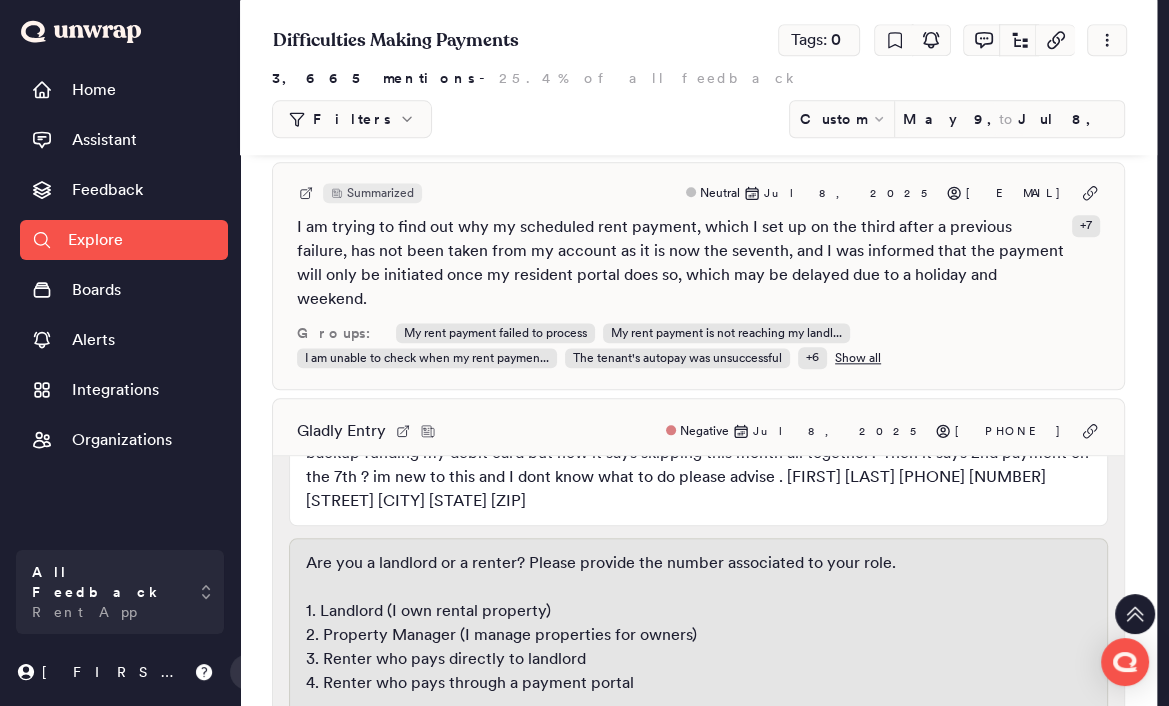 scroll, scrollTop: 1600, scrollLeft: 0, axis: vertical 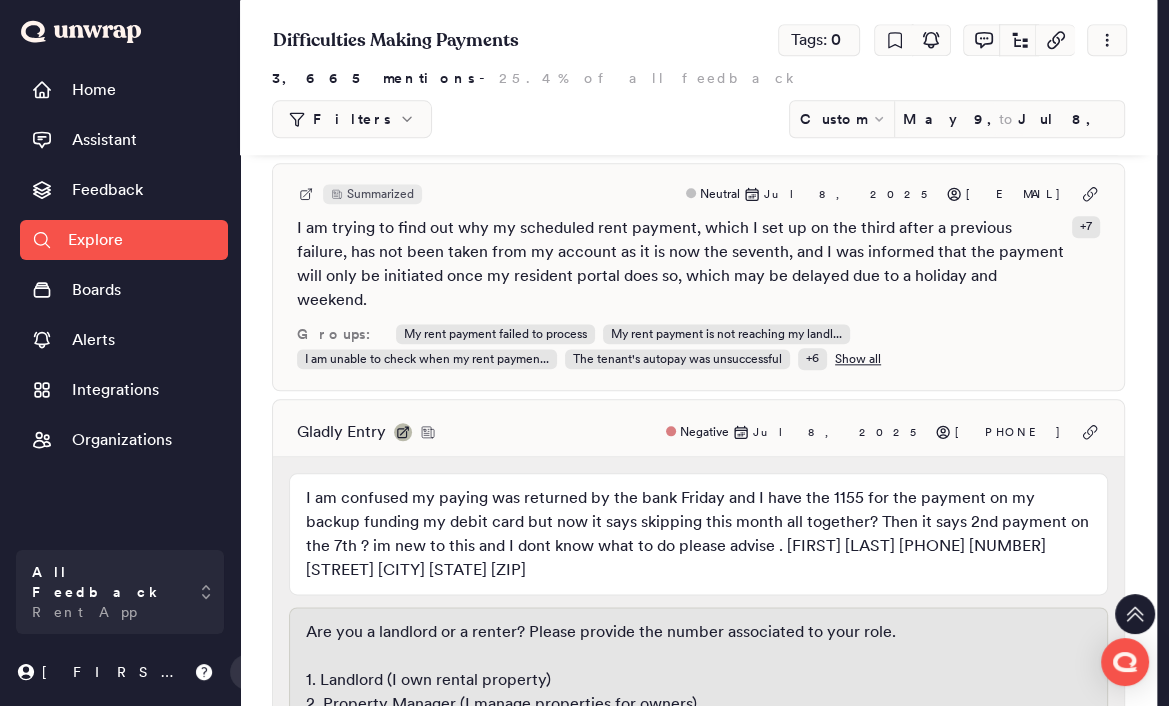 click 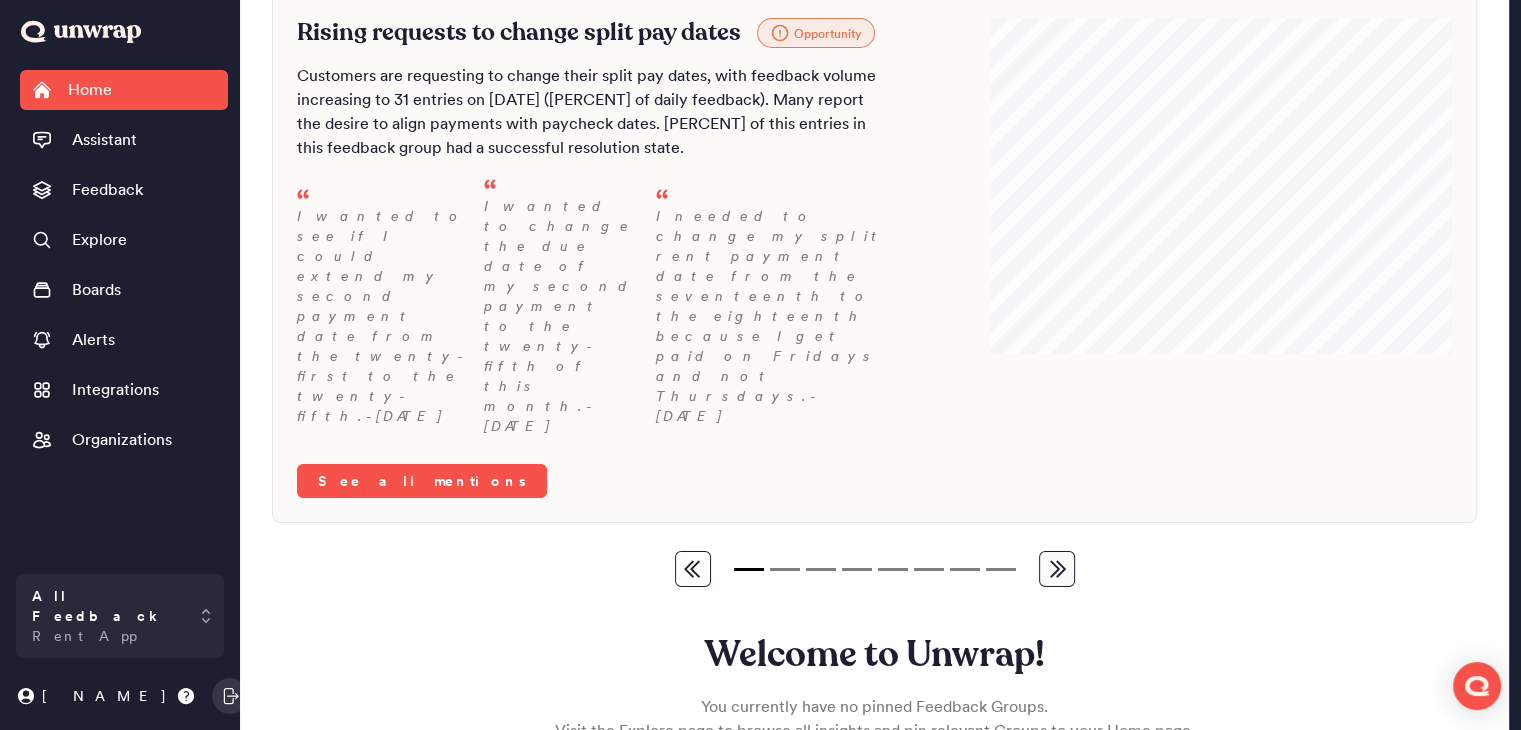scroll, scrollTop: 175, scrollLeft: 0, axis: vertical 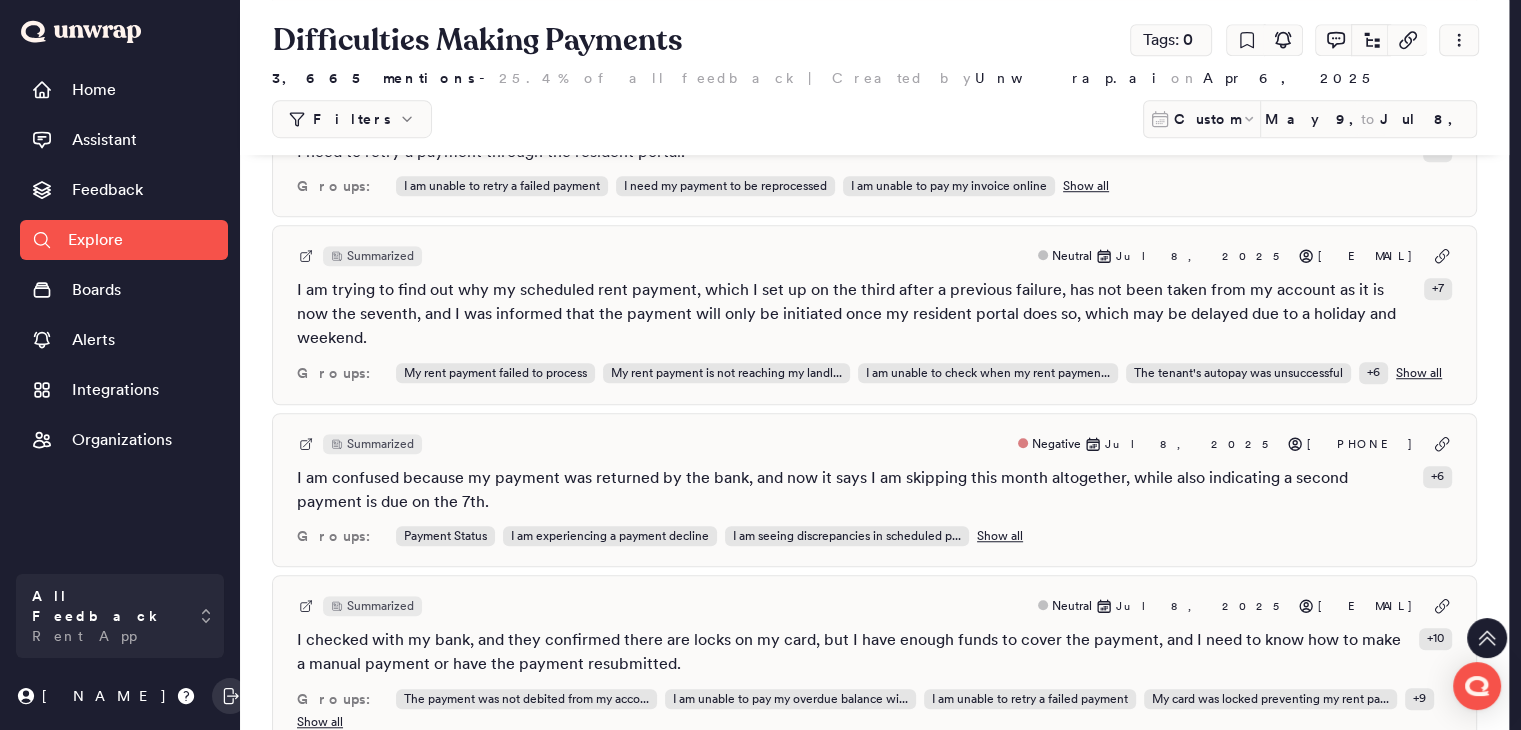 click on "I am trying to find out why my scheduled rent payment, which I set up on the third after a previous failure, has not been taken from my account as it is now the seventh, and I was informed that the payment will only be initiated once my resident portal does so, which may be delayed due to a holiday and weekend." at bounding box center (856, 314) 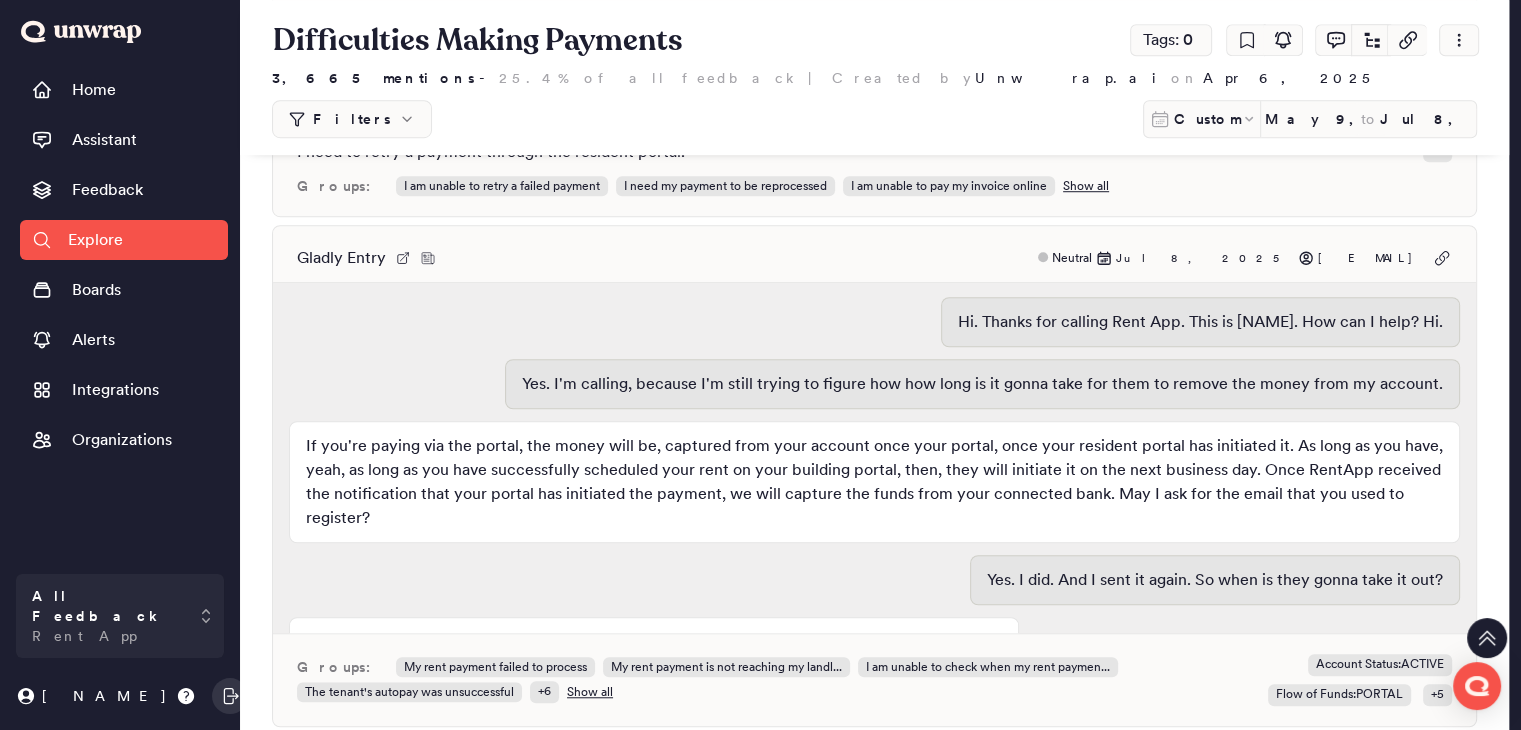 scroll, scrollTop: 0, scrollLeft: 0, axis: both 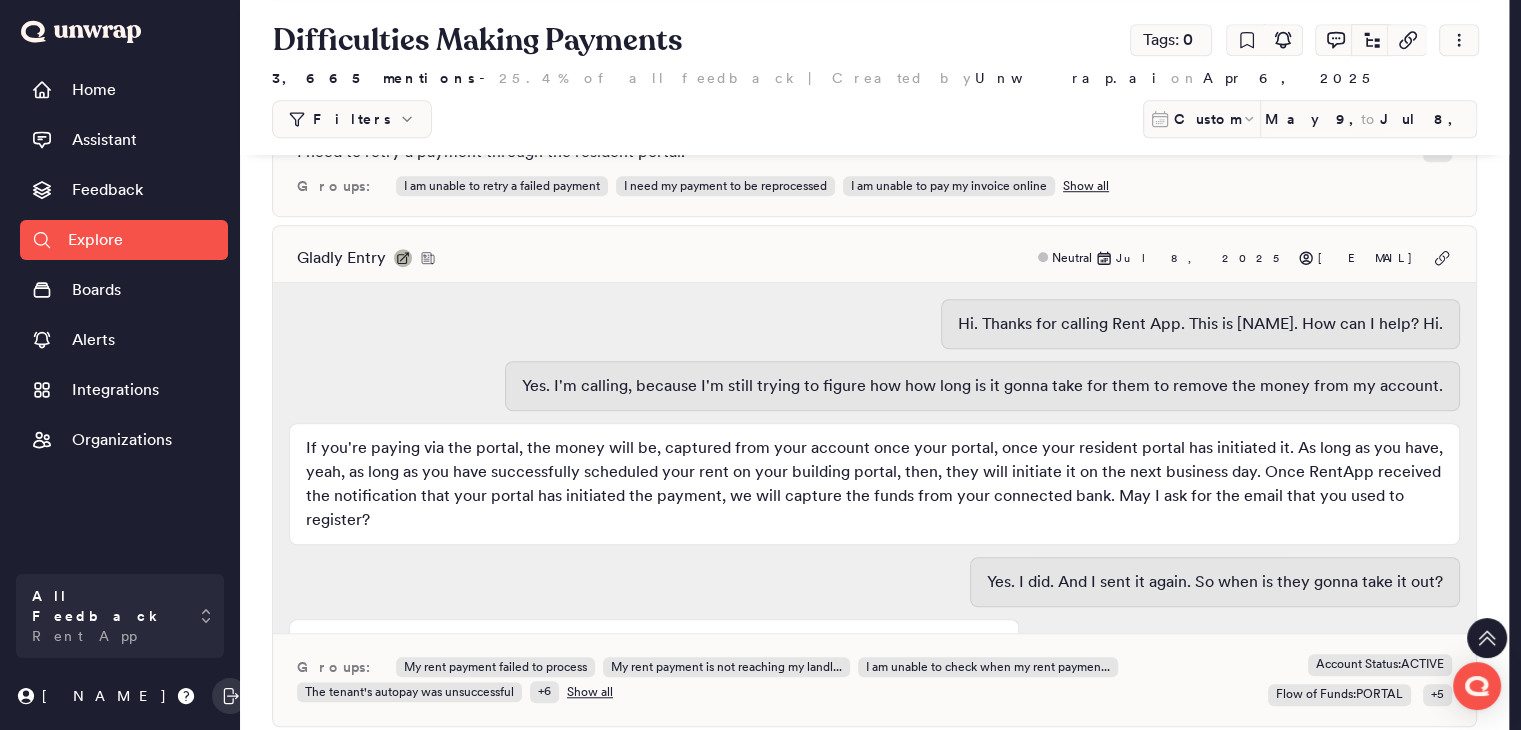 click 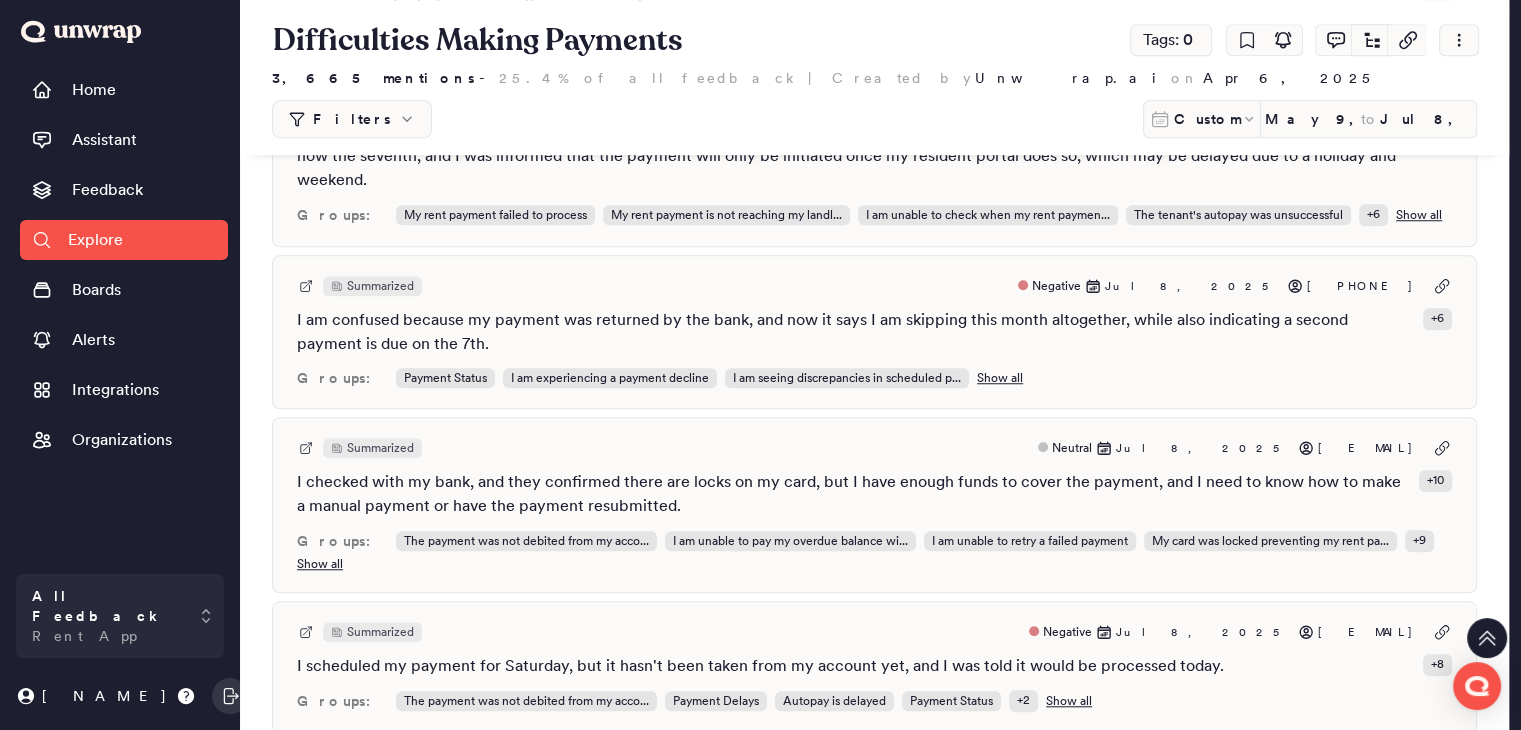 scroll, scrollTop: 1600, scrollLeft: 0, axis: vertical 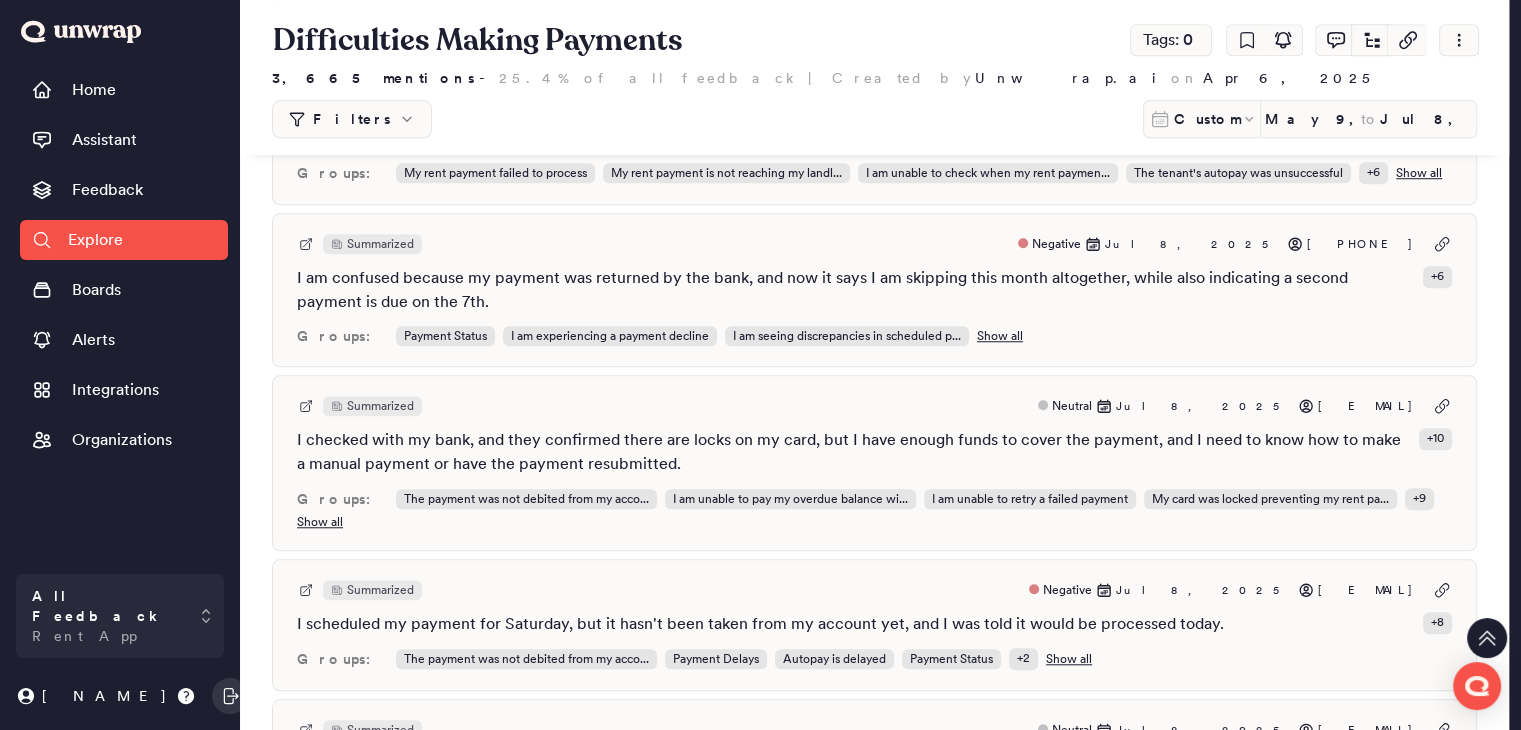 click on "Groups: Payment Status I am experiencing a payment decline I am seeing discrepancies in scheduled p... Show all" at bounding box center [874, 336] 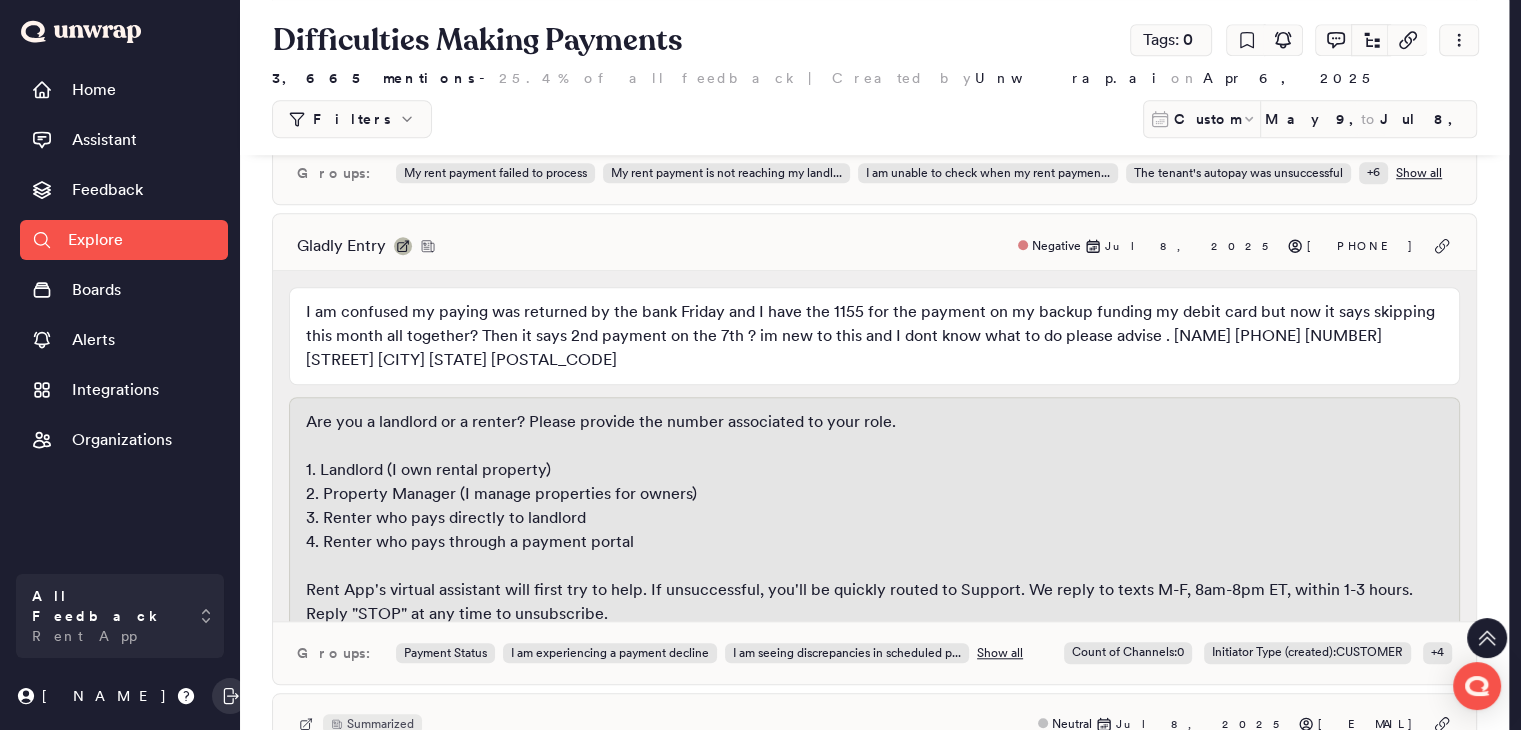 click 